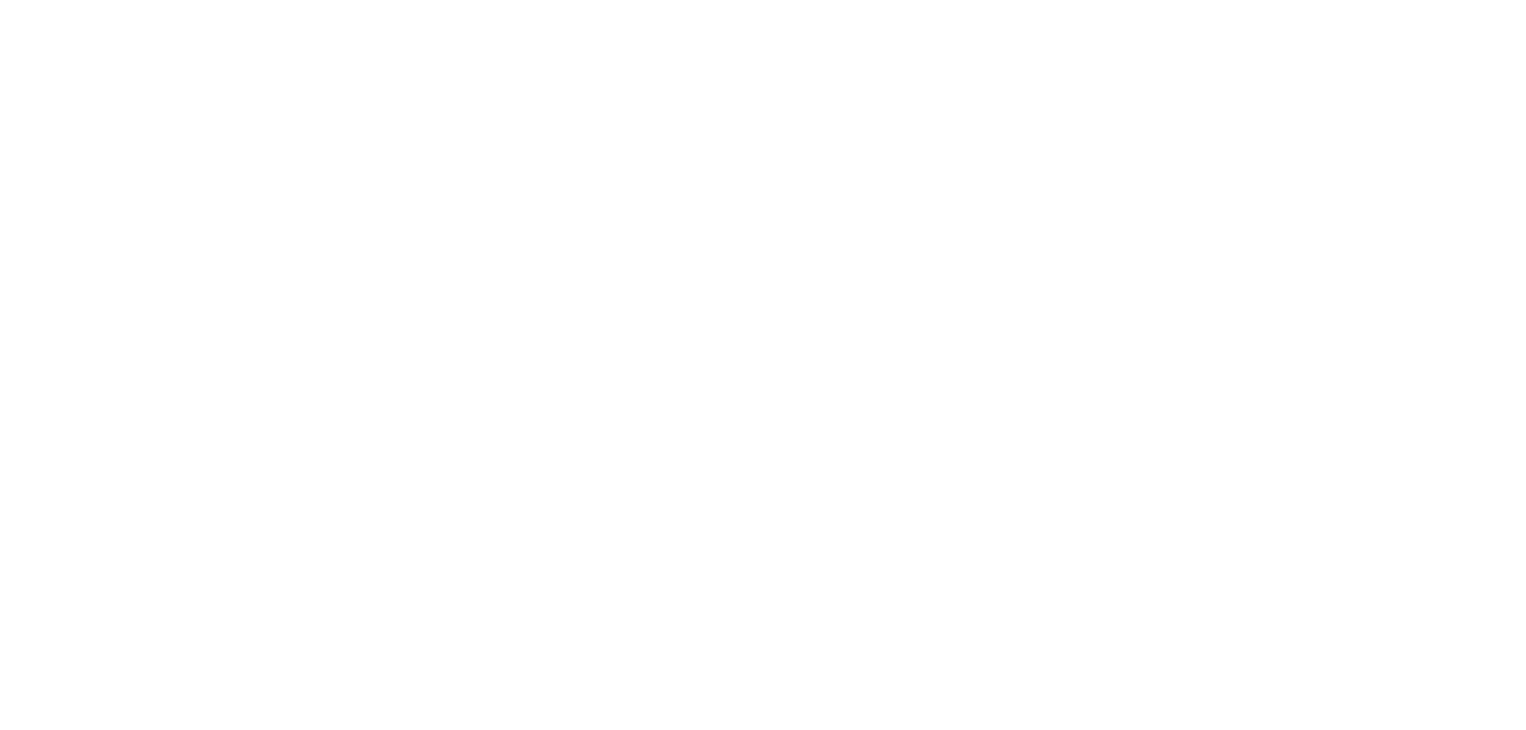 scroll, scrollTop: 0, scrollLeft: 0, axis: both 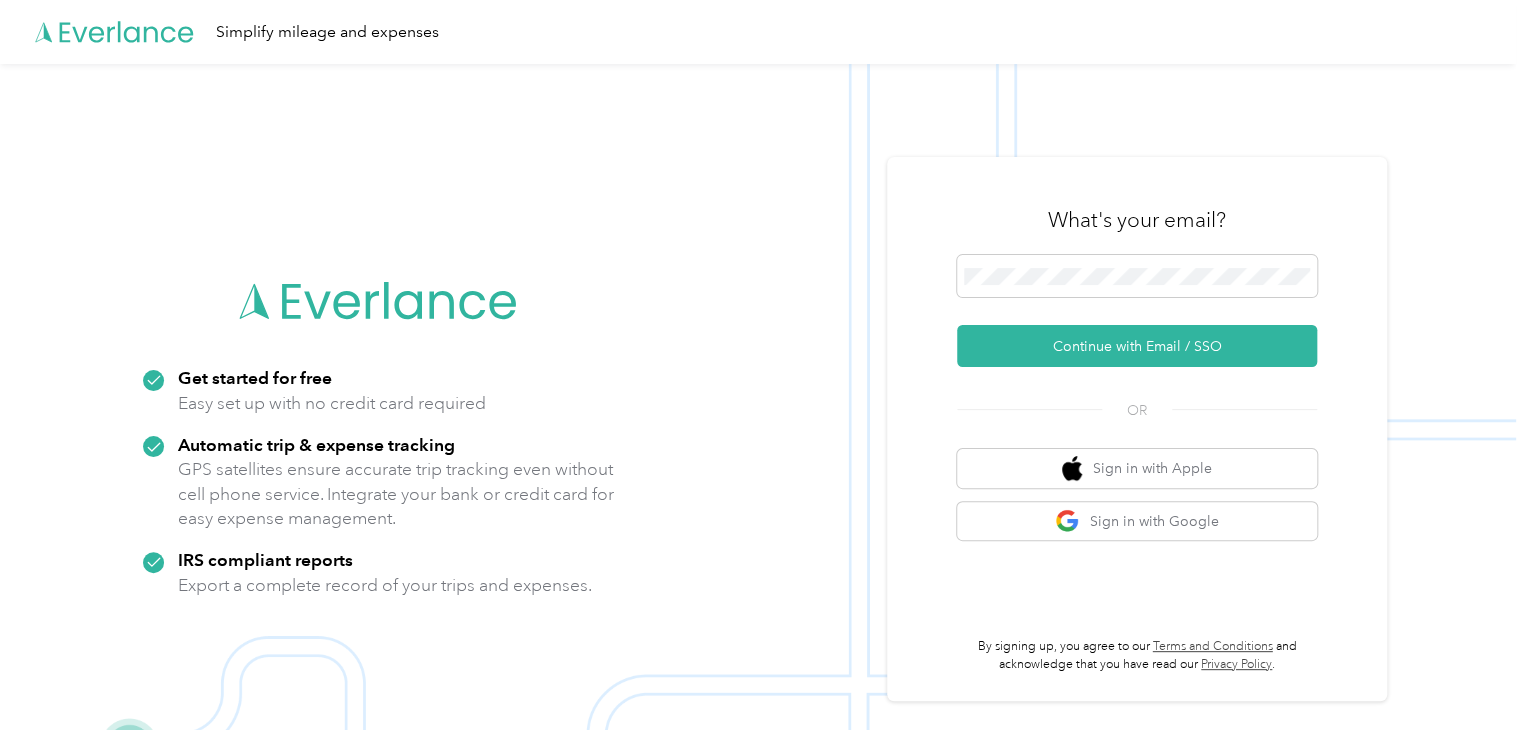 click on "Continue with Email / SSO" at bounding box center (1137, 311) 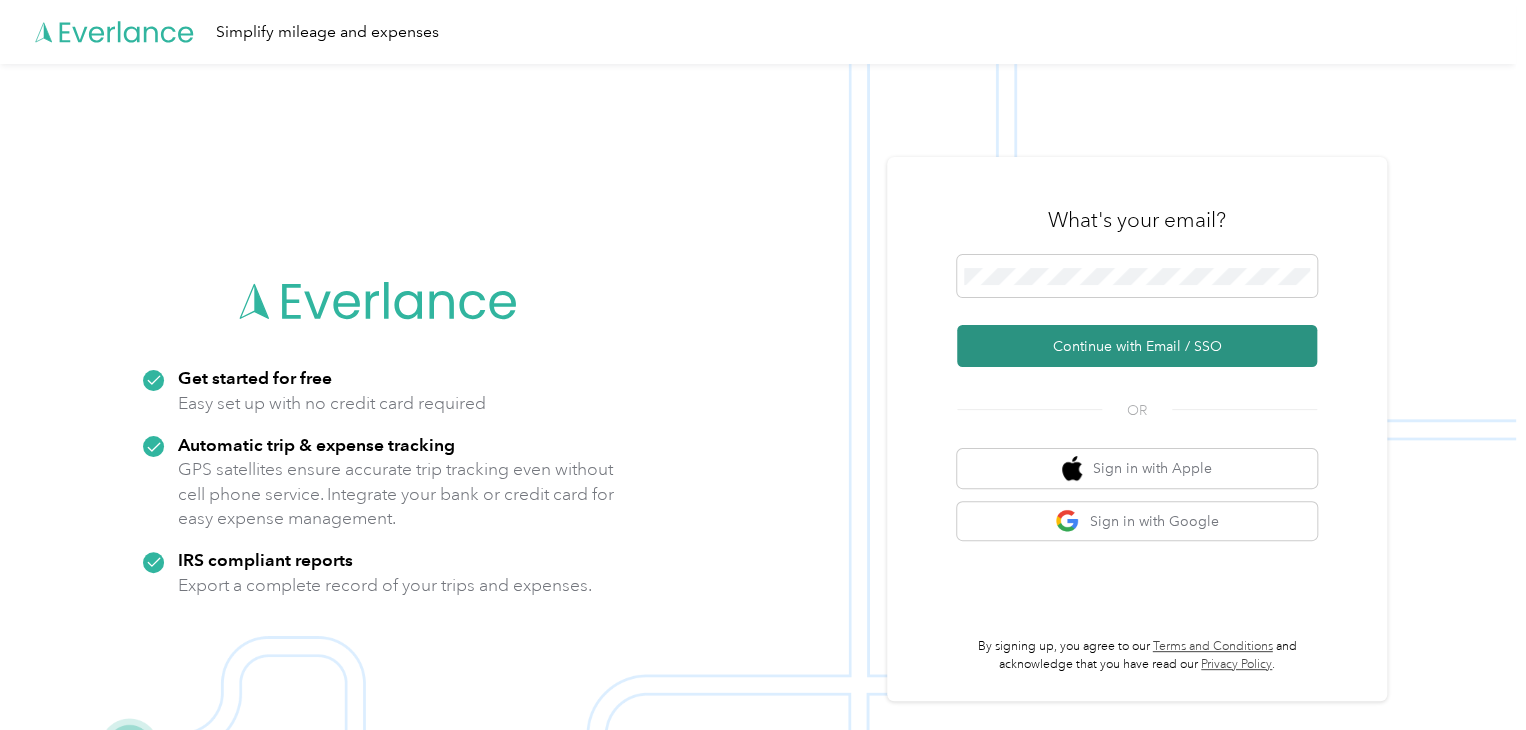 click on "Continue with Email / SSO" at bounding box center (1137, 346) 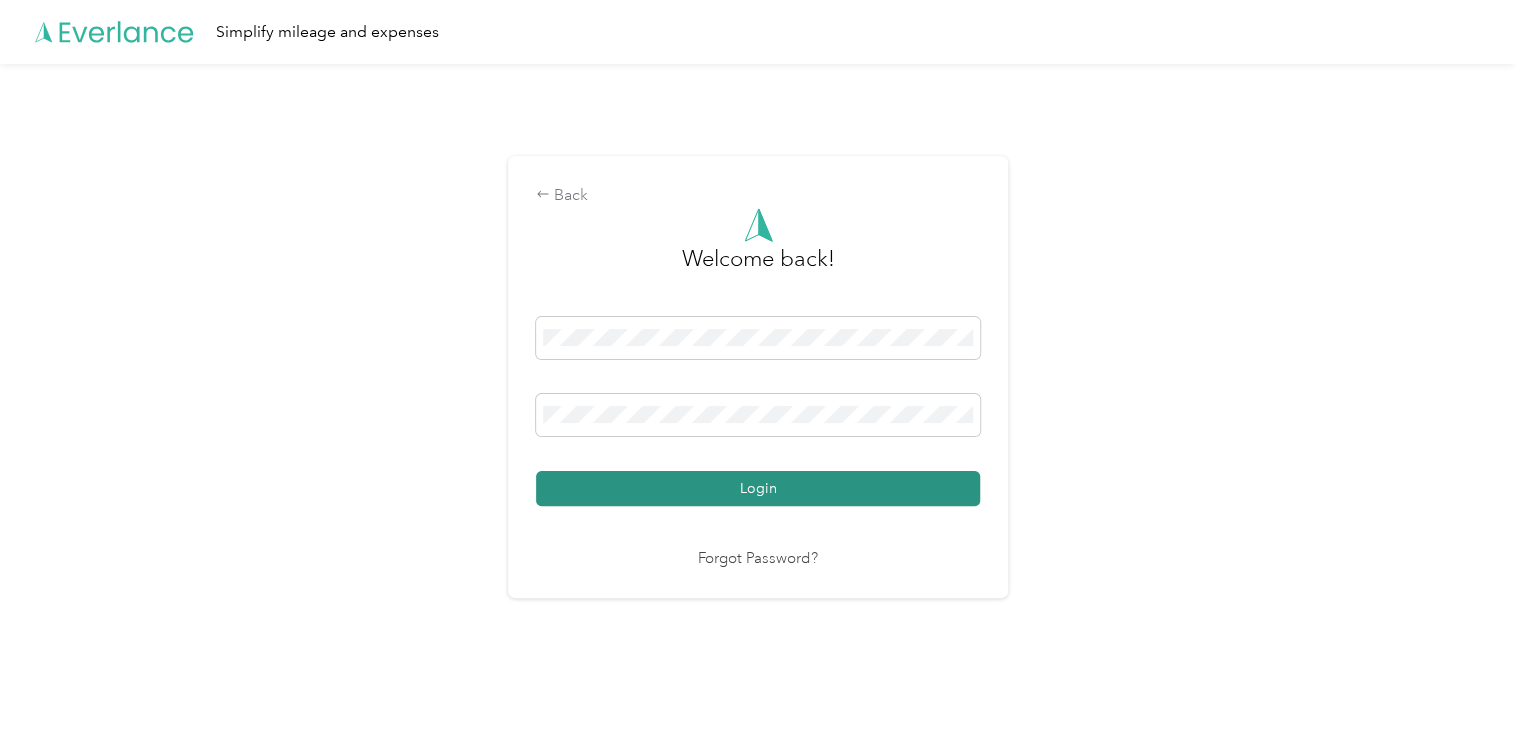 click on "Login" at bounding box center (758, 488) 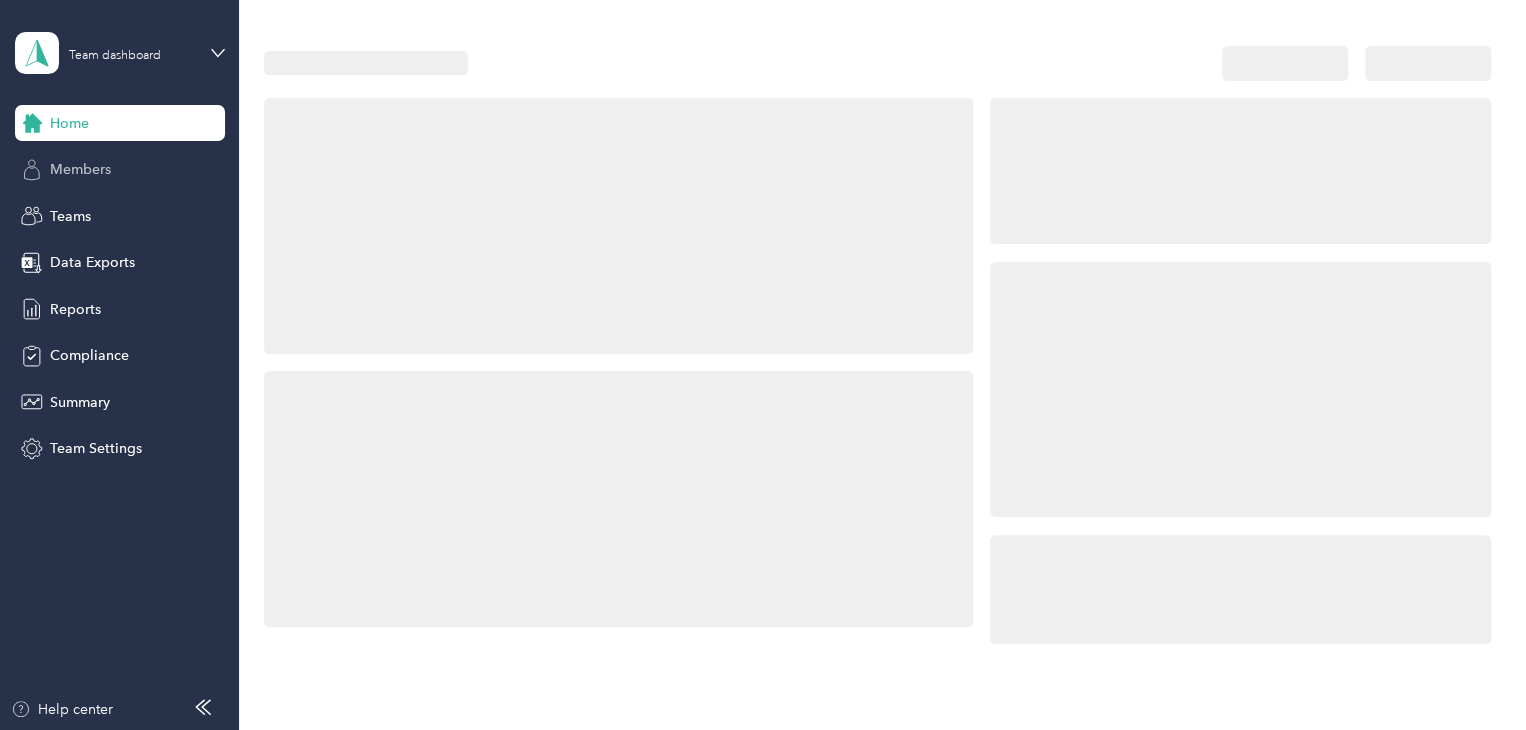 click on "Members" at bounding box center (120, 170) 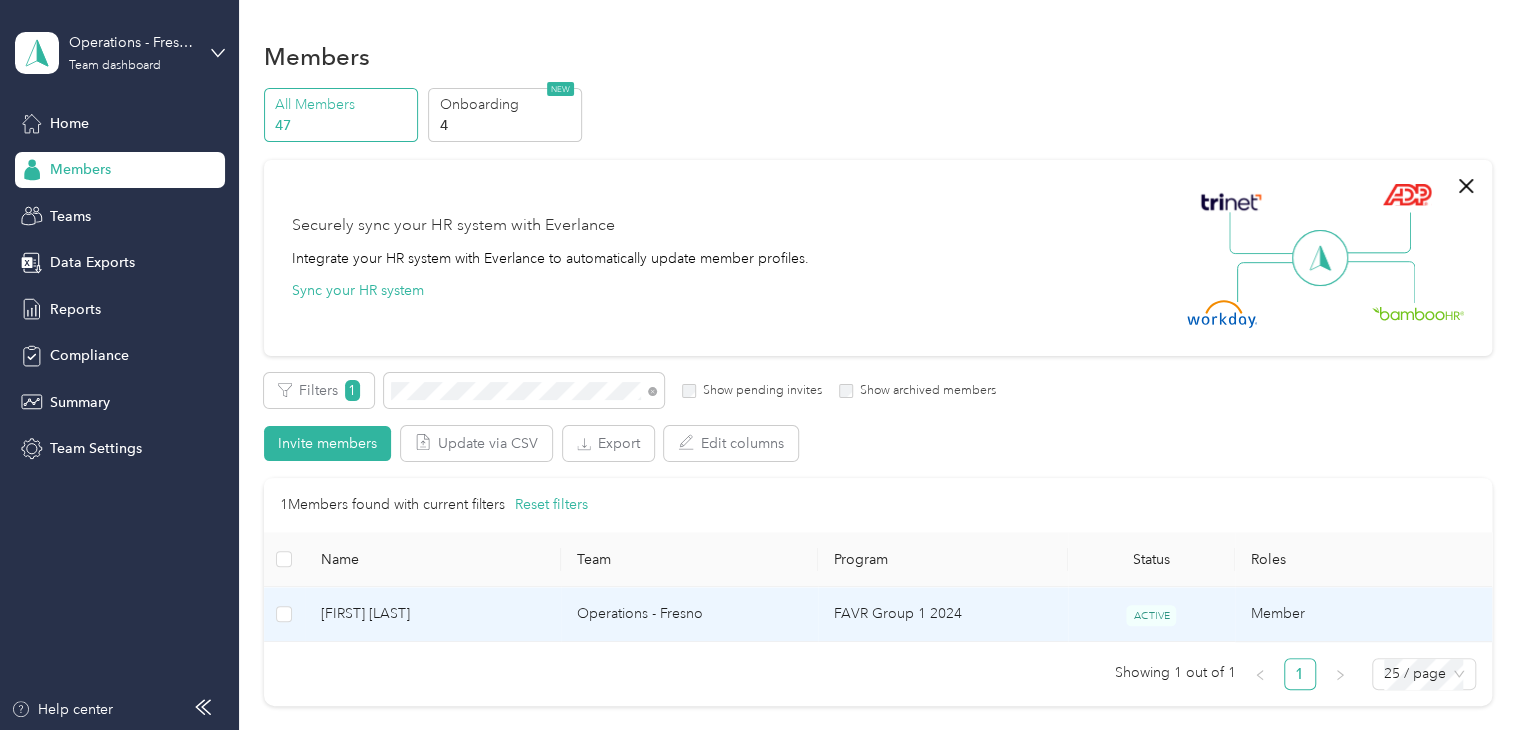 click on "[FIRST] [LAST]" at bounding box center [433, 614] 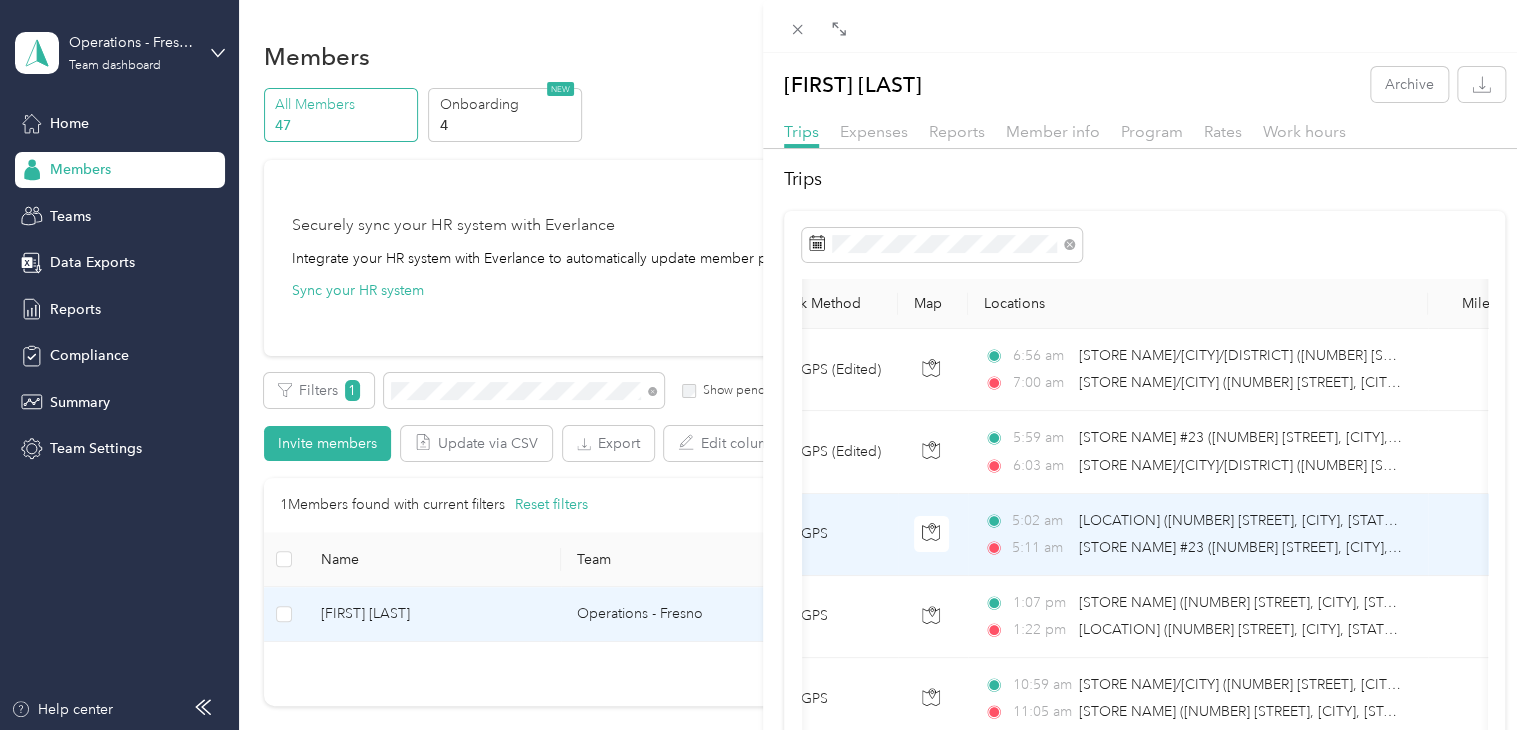 scroll, scrollTop: 0, scrollLeft: 0, axis: both 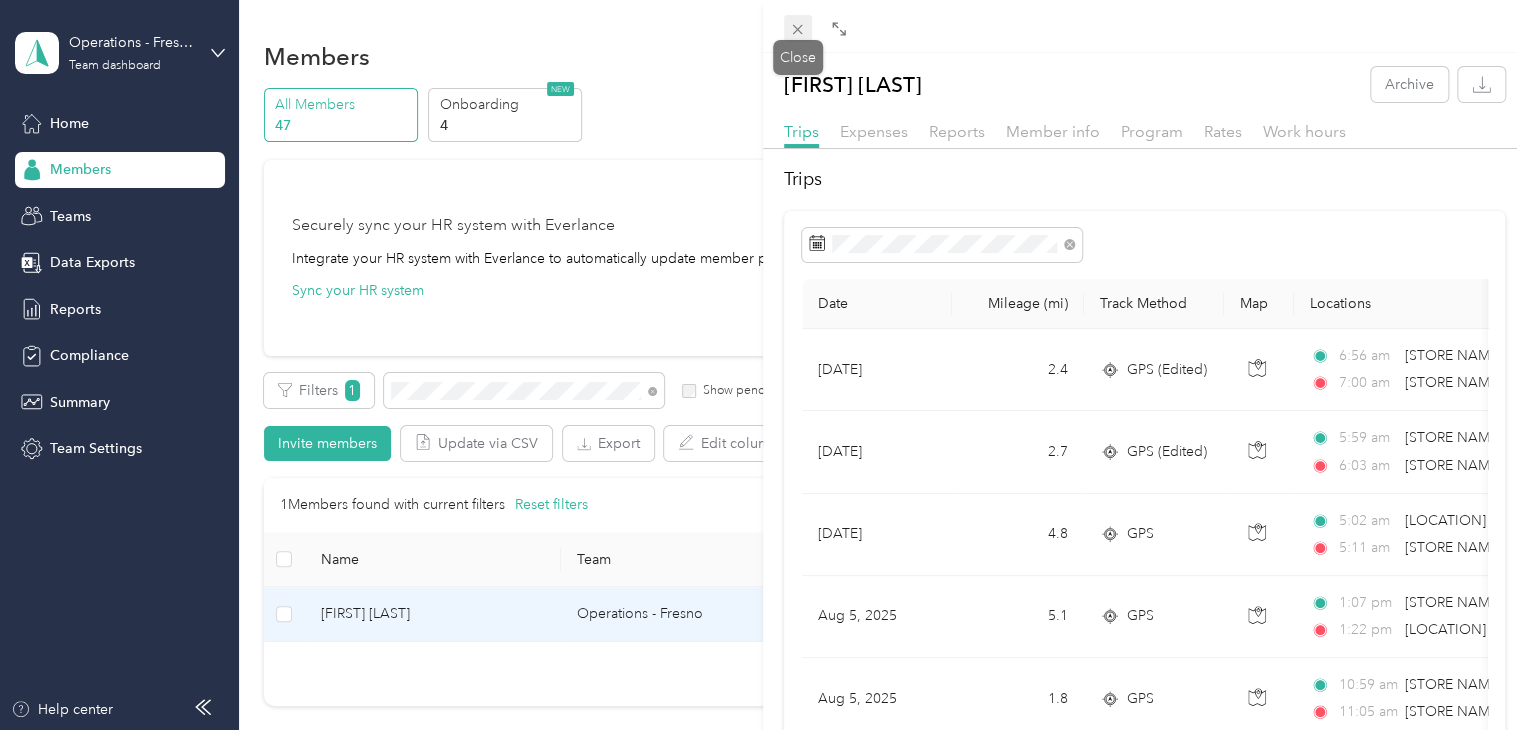 click 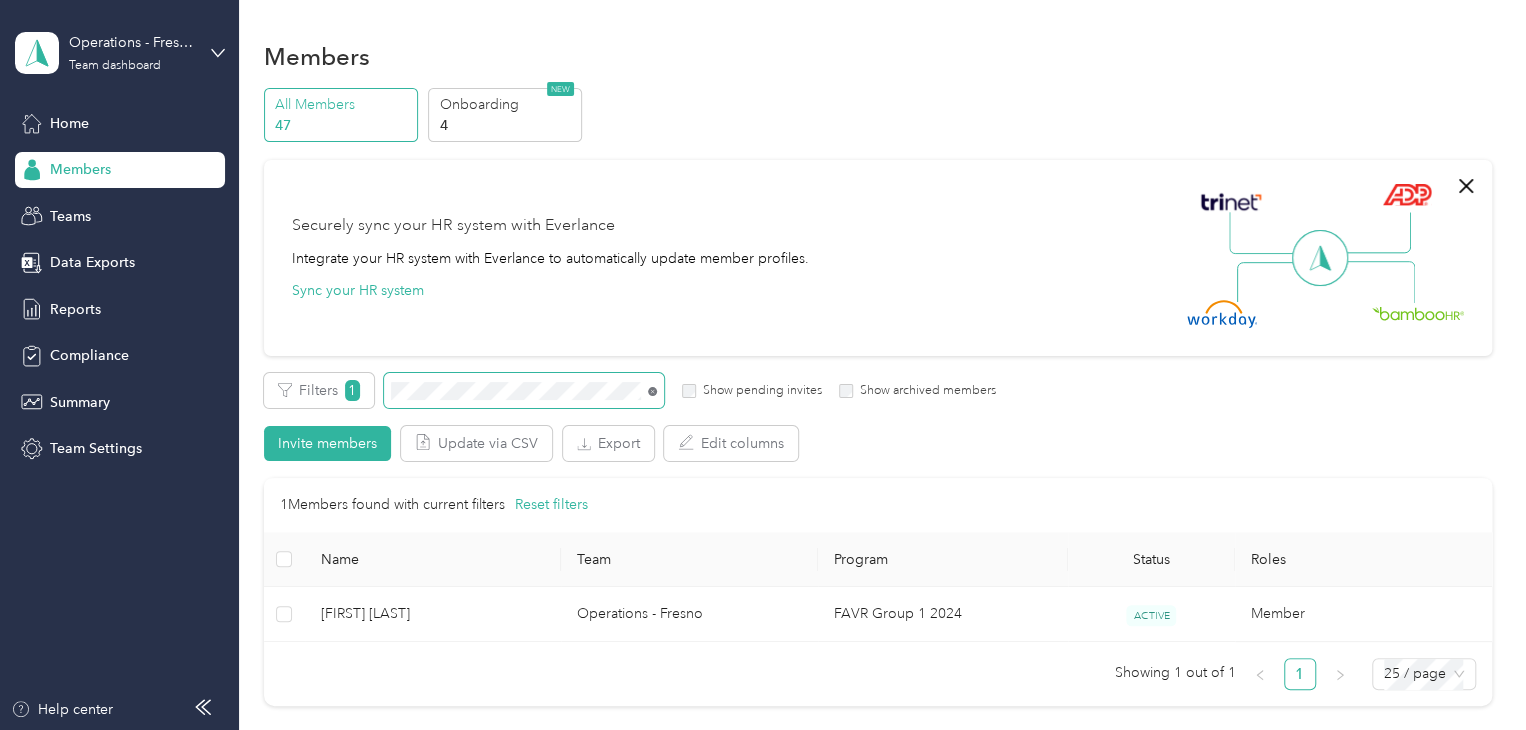 click 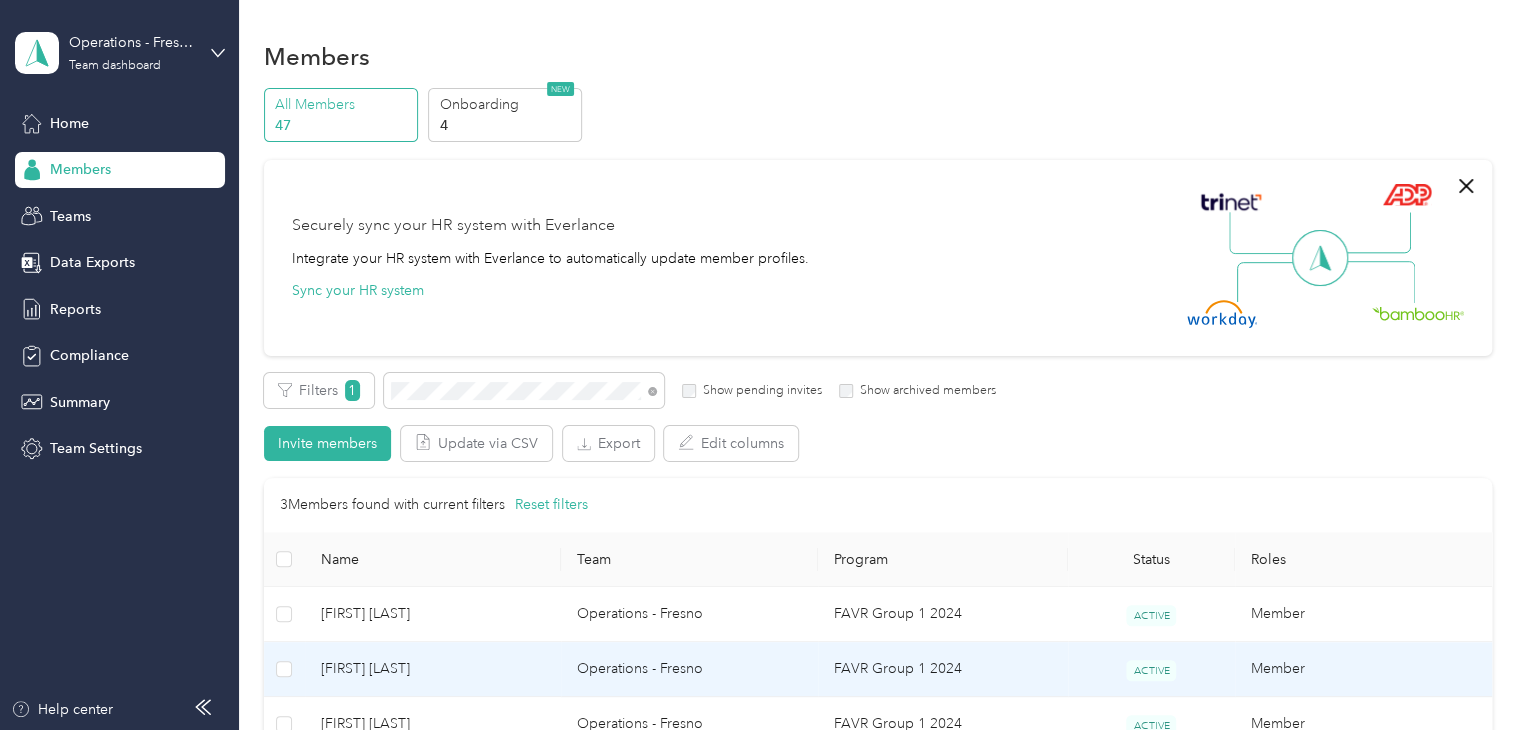 click on "[FIRST] [LAST]" at bounding box center [433, 669] 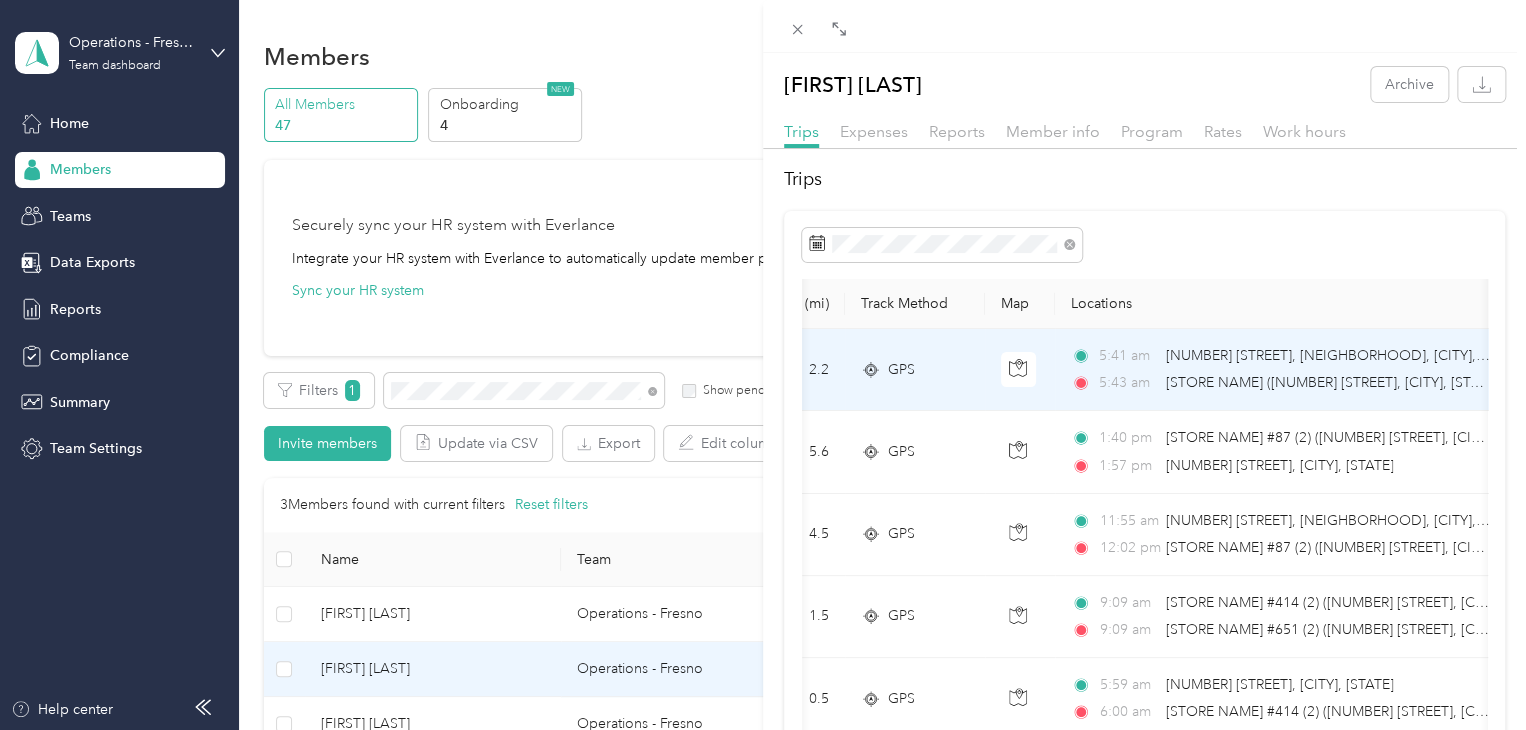 scroll, scrollTop: 0, scrollLeft: 0, axis: both 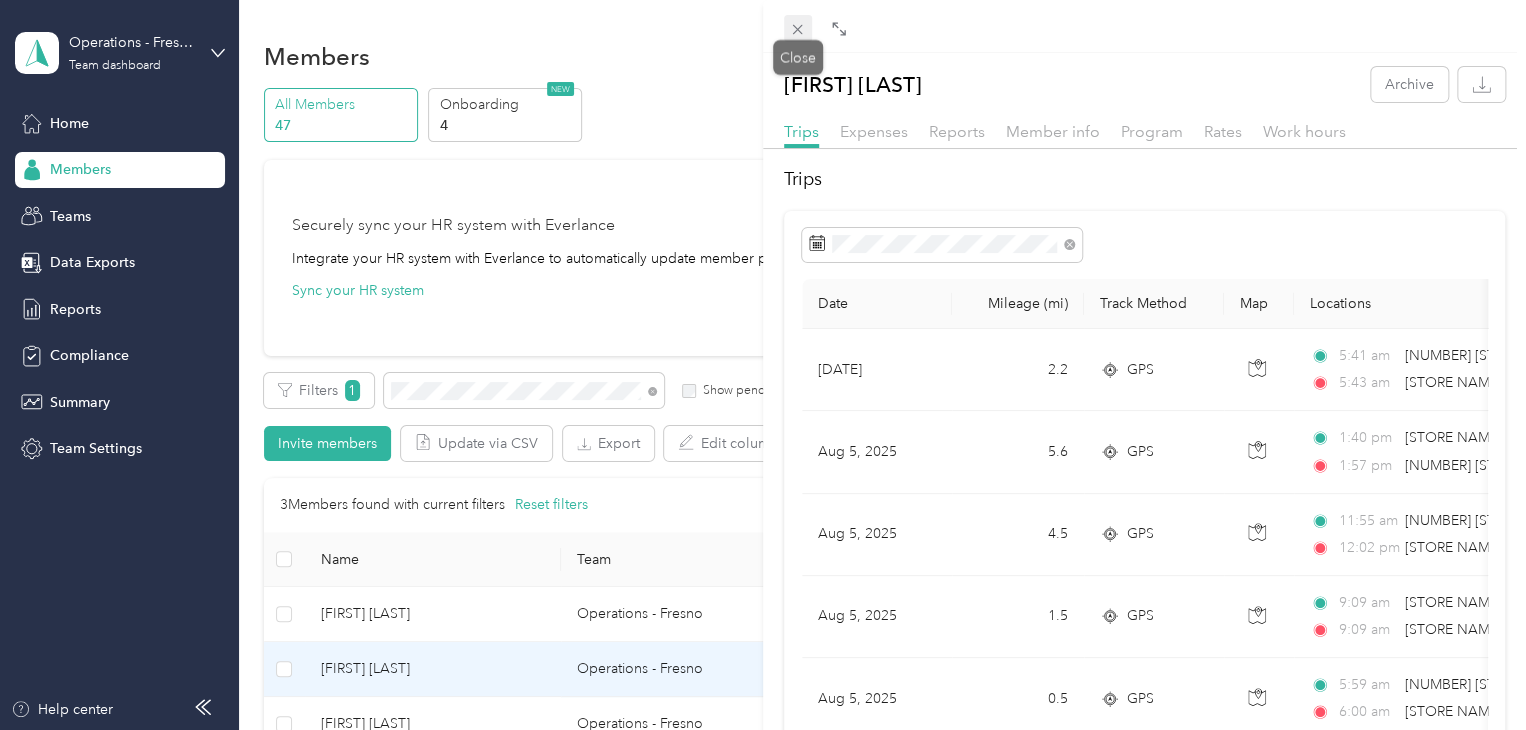 click 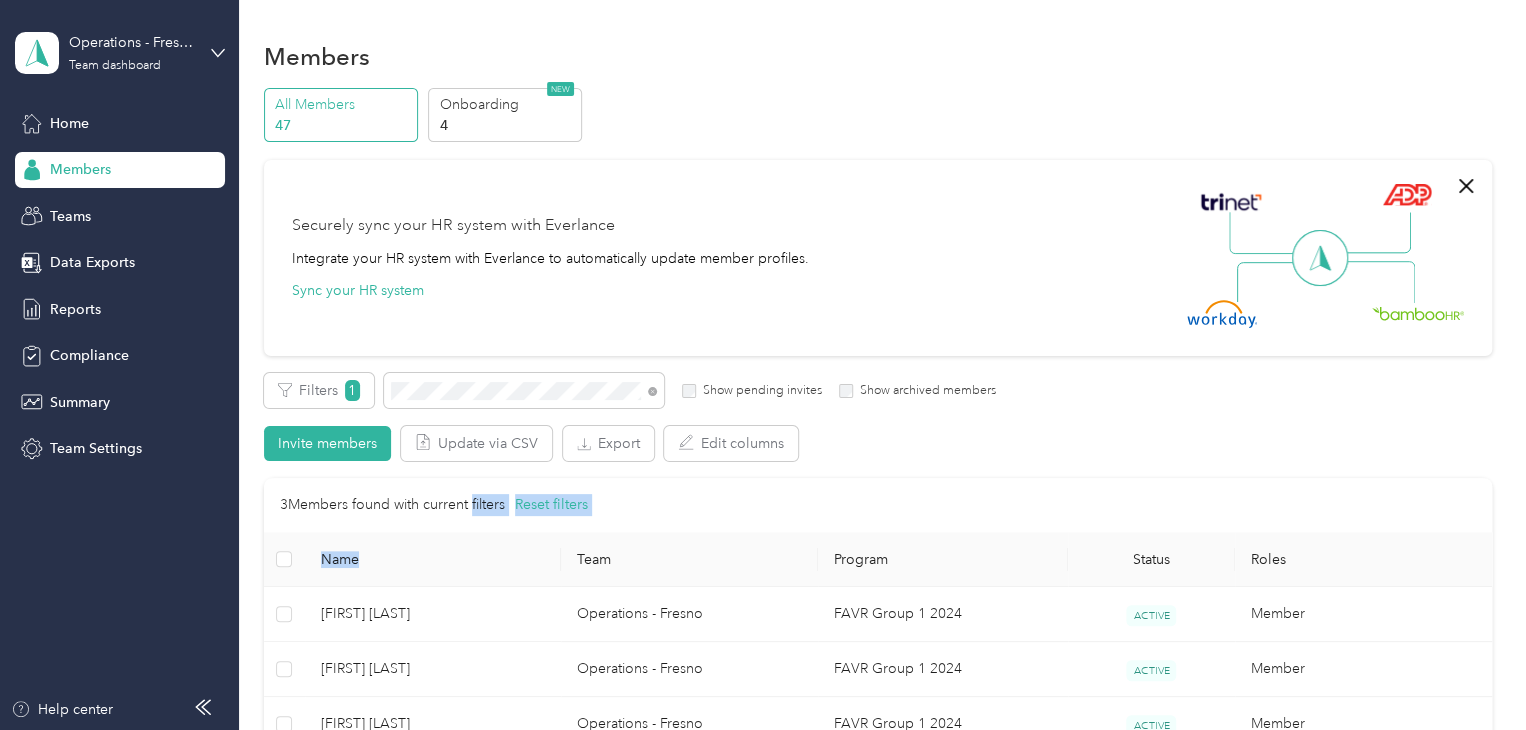 drag, startPoint x: 472, startPoint y: 545, endPoint x: 471, endPoint y: 473, distance: 72.00694 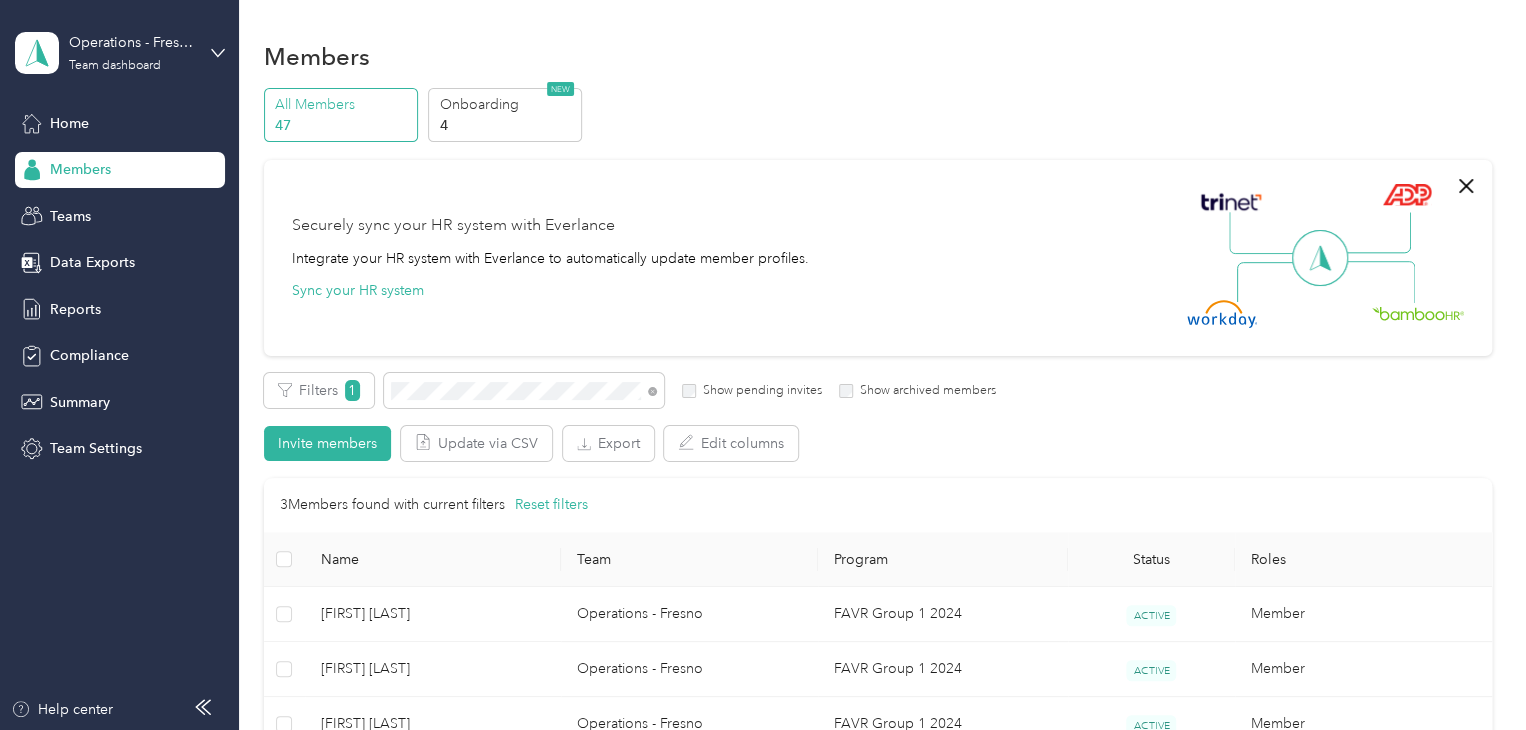 scroll, scrollTop: 184, scrollLeft: 0, axis: vertical 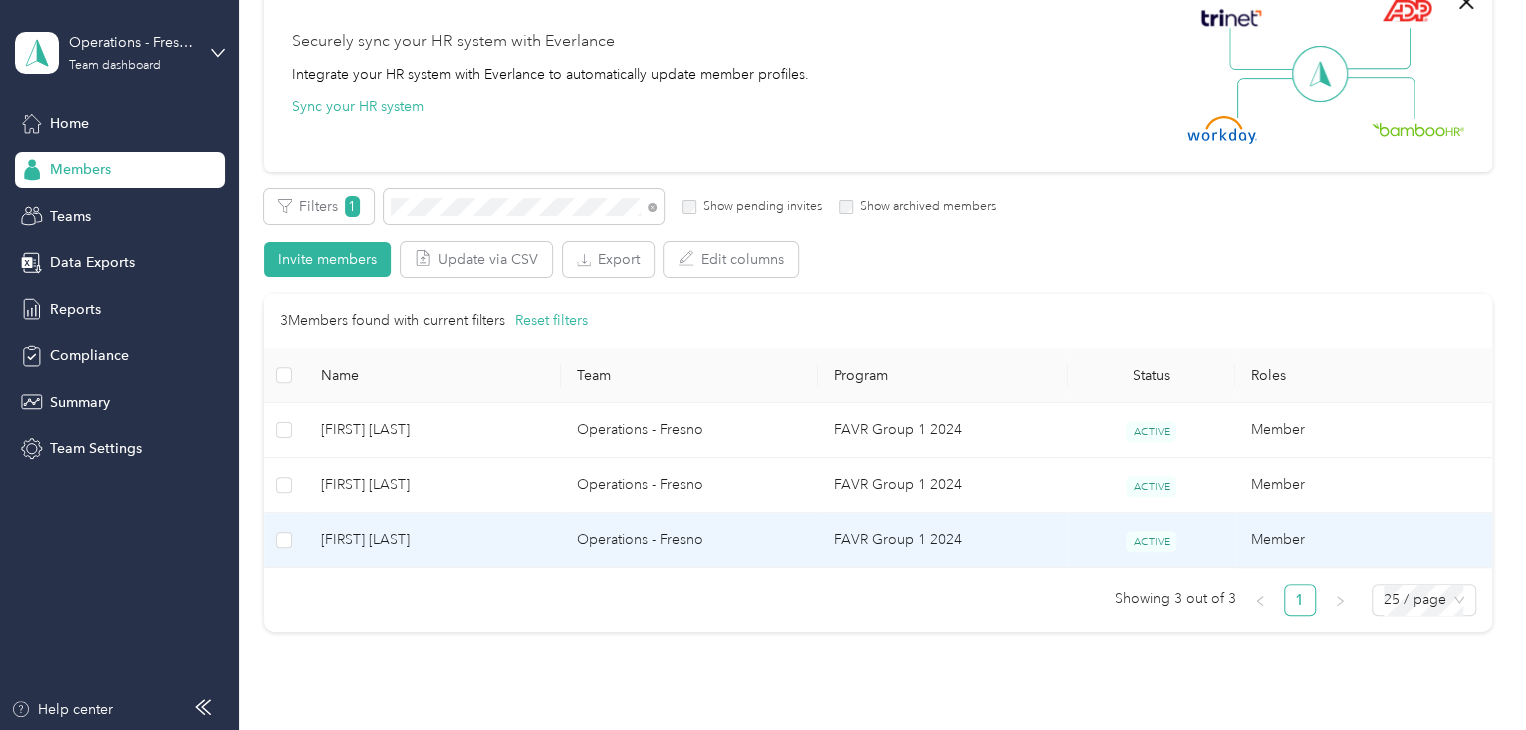 click on "[FIRST] [LAST]" at bounding box center (433, 540) 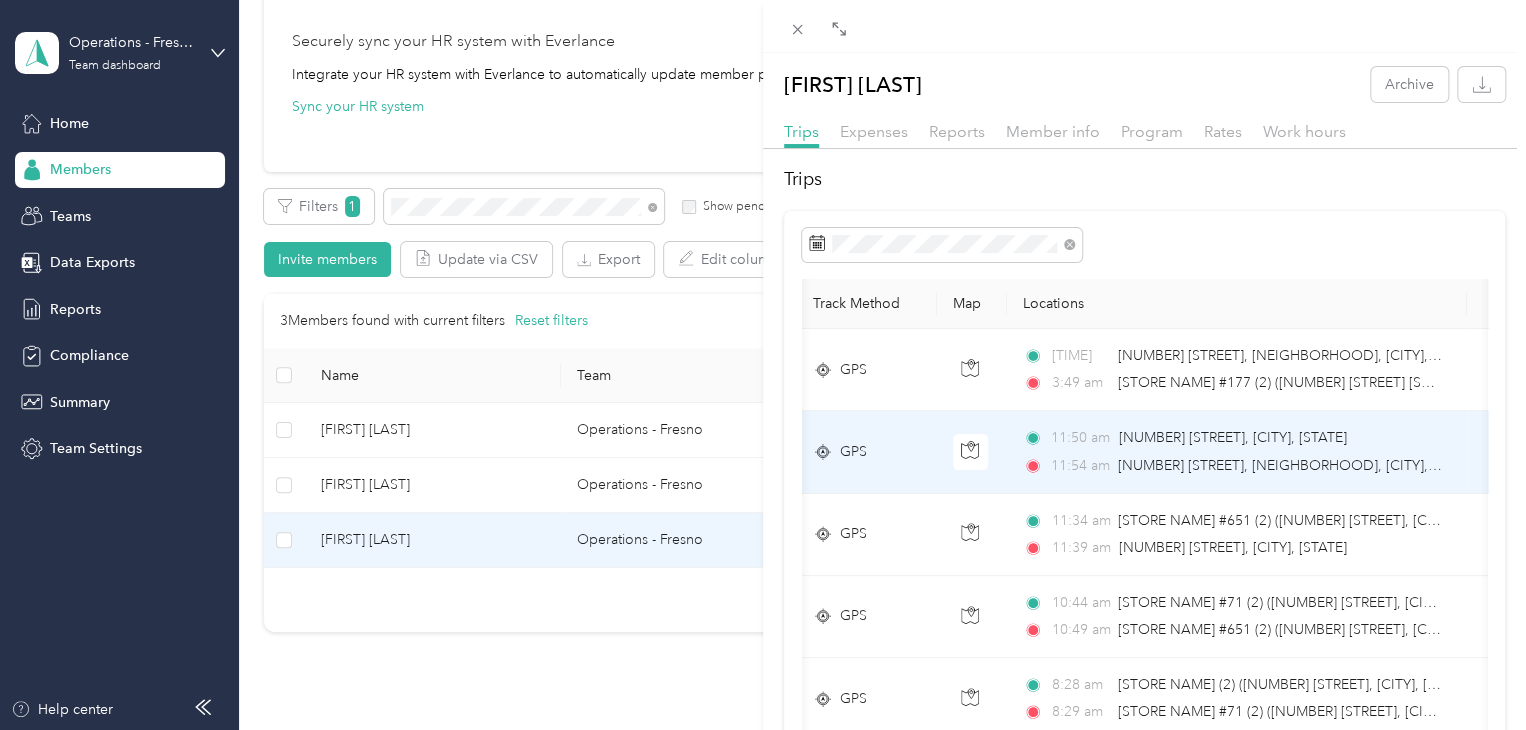 scroll, scrollTop: 0, scrollLeft: 0, axis: both 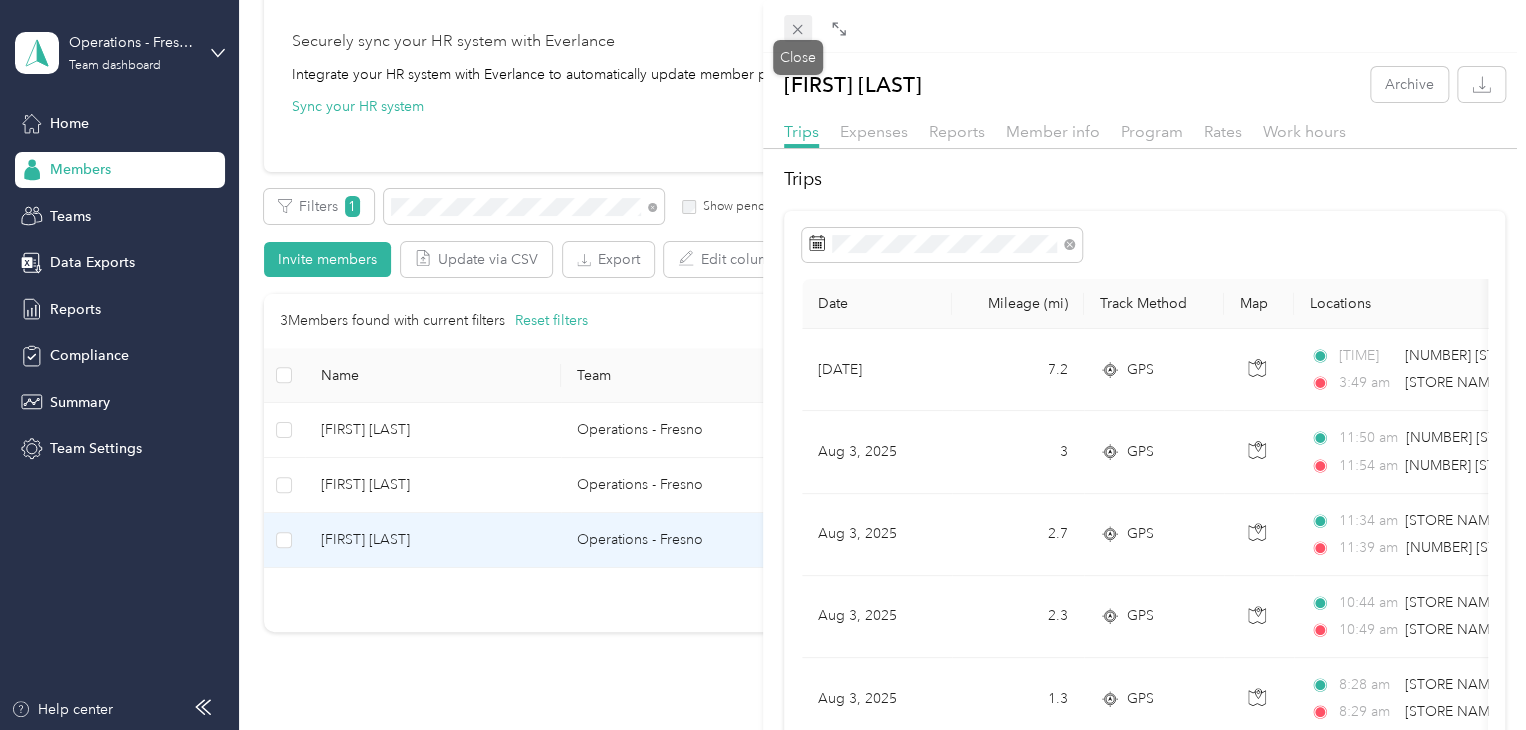 click 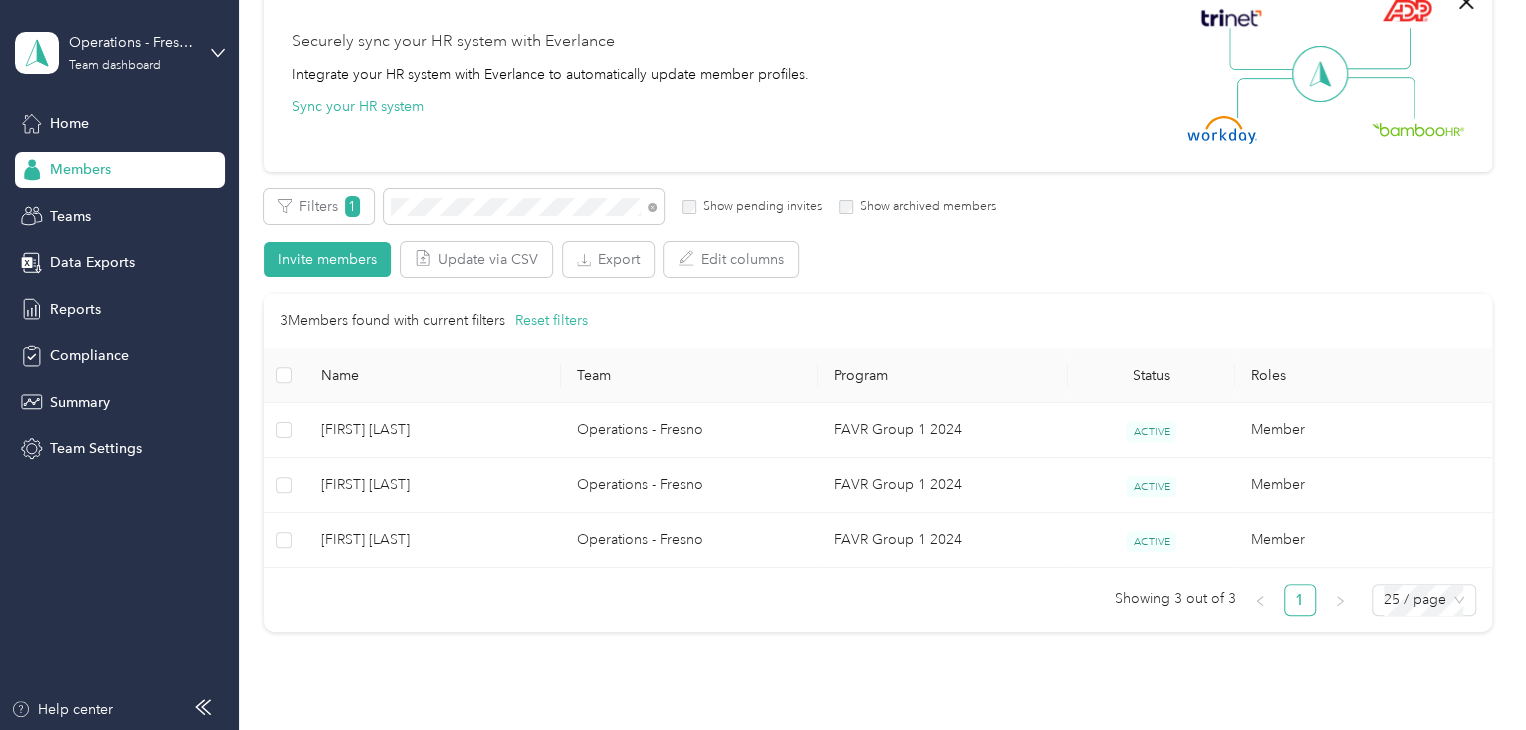 click at bounding box center (652, 206) 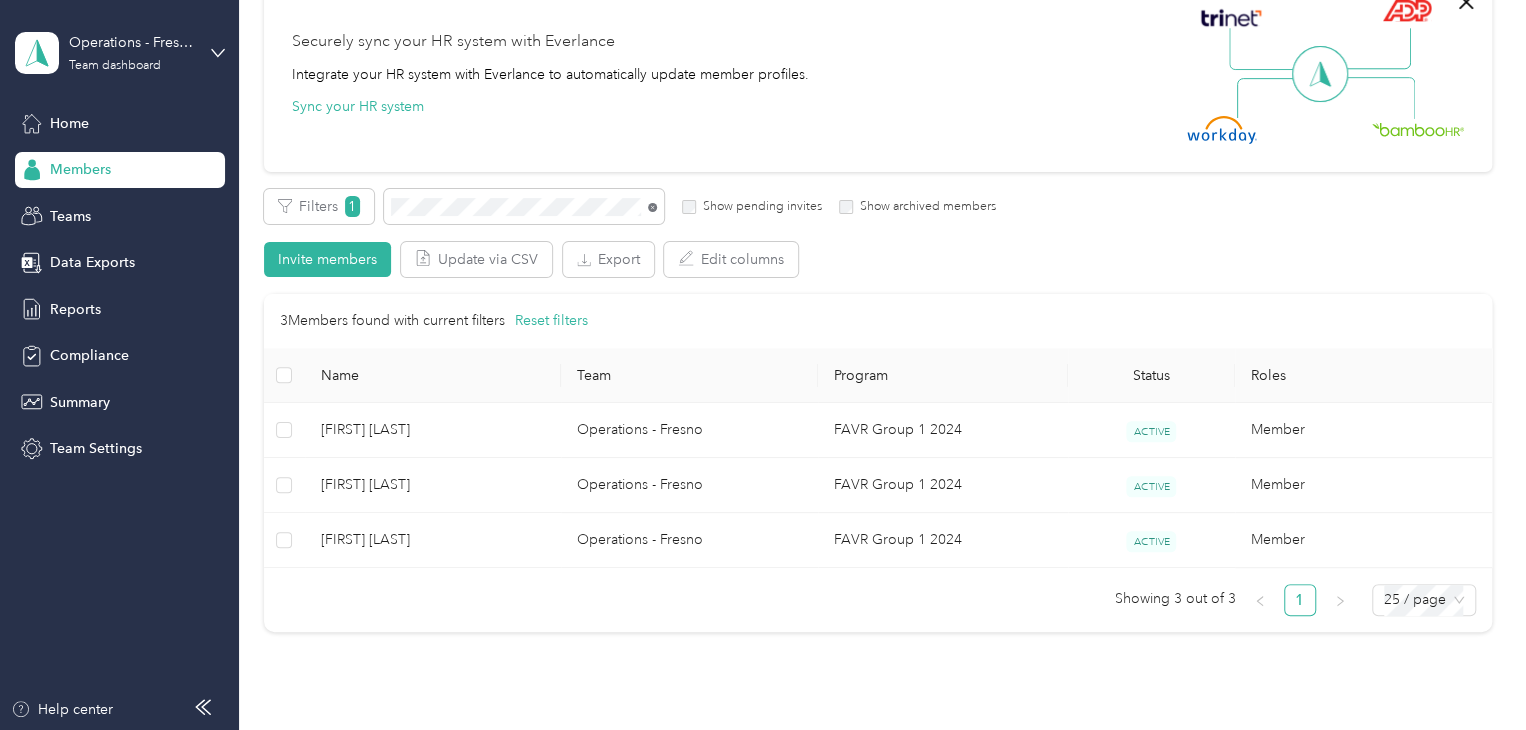 click 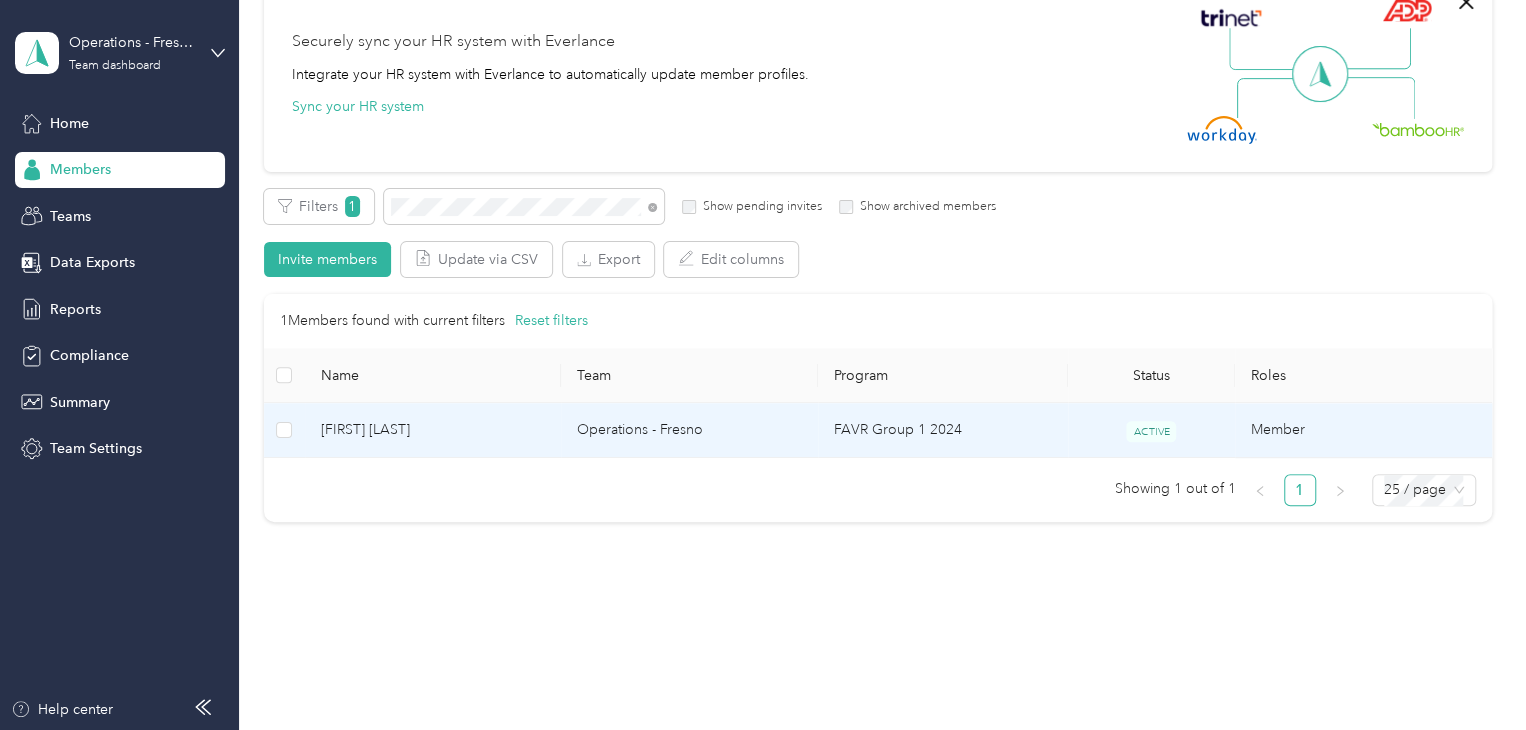 click on "[FIRST] [LAST]" at bounding box center [433, 430] 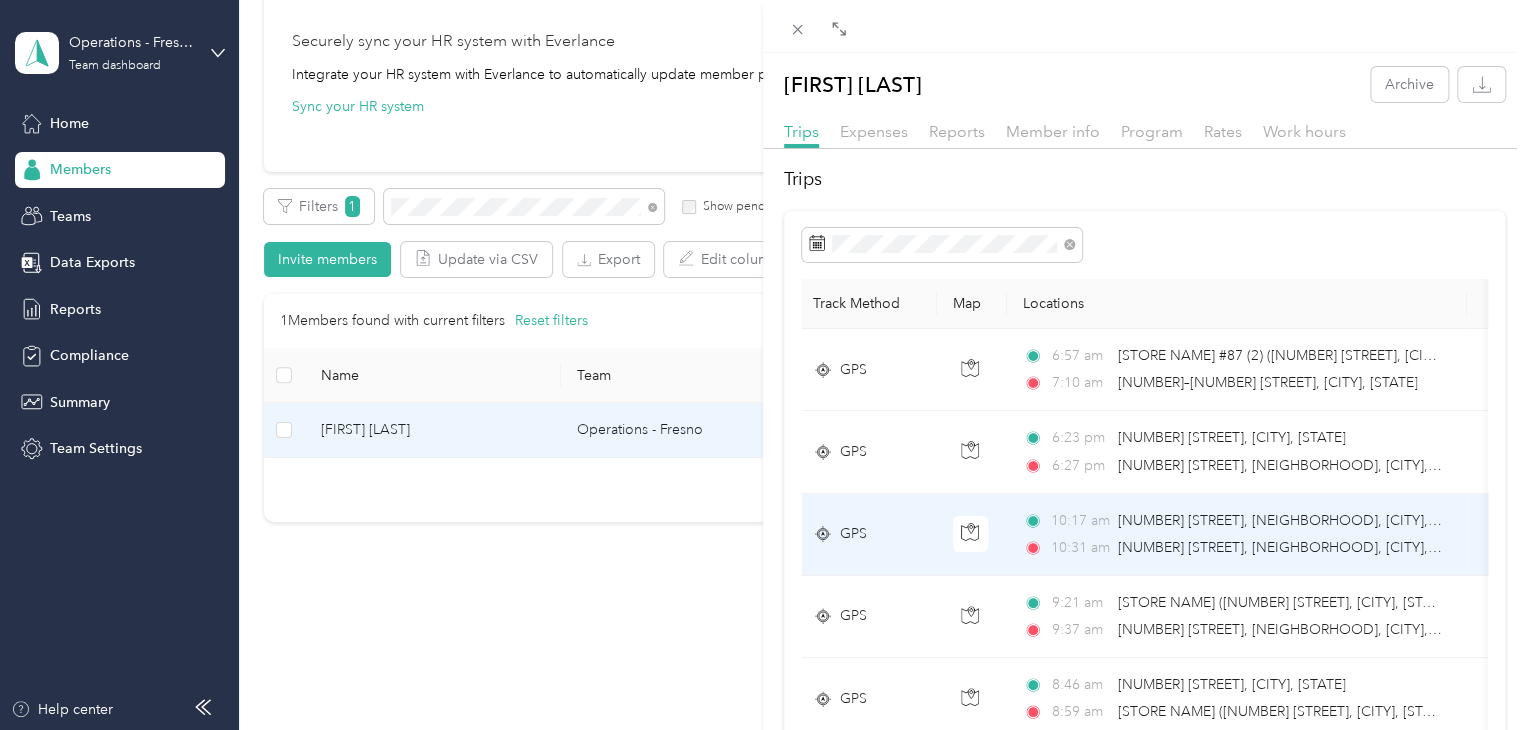 scroll, scrollTop: 0, scrollLeft: 0, axis: both 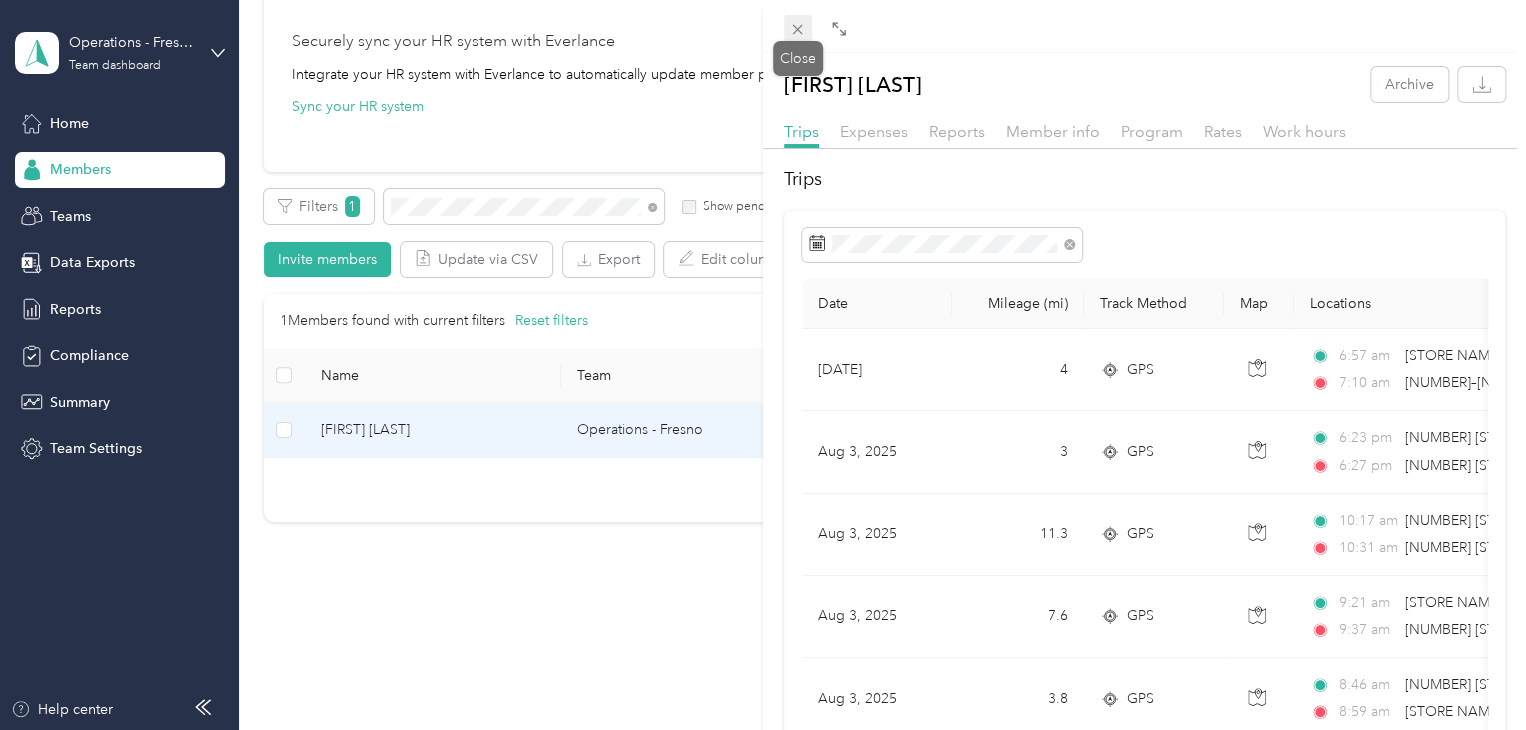click 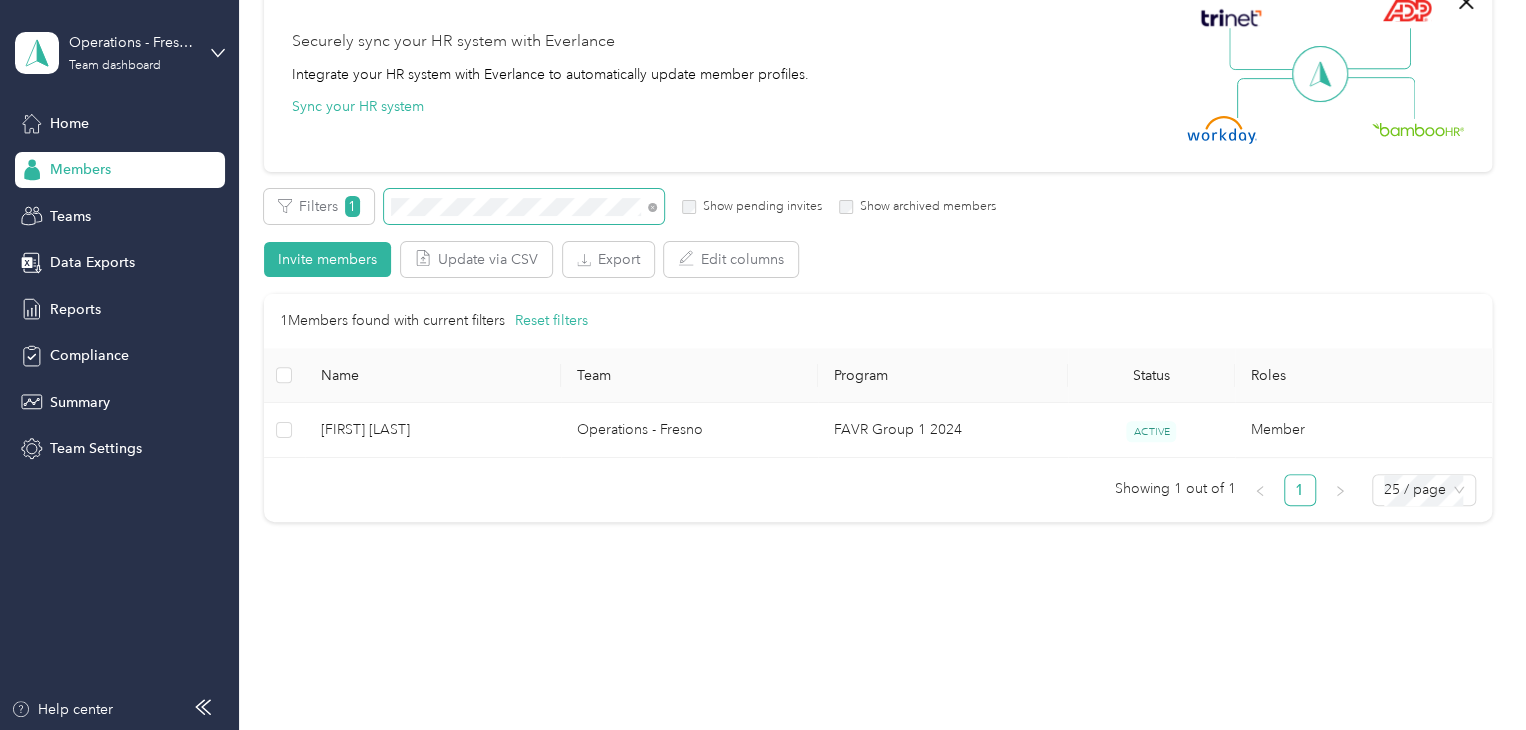 click at bounding box center [524, 206] 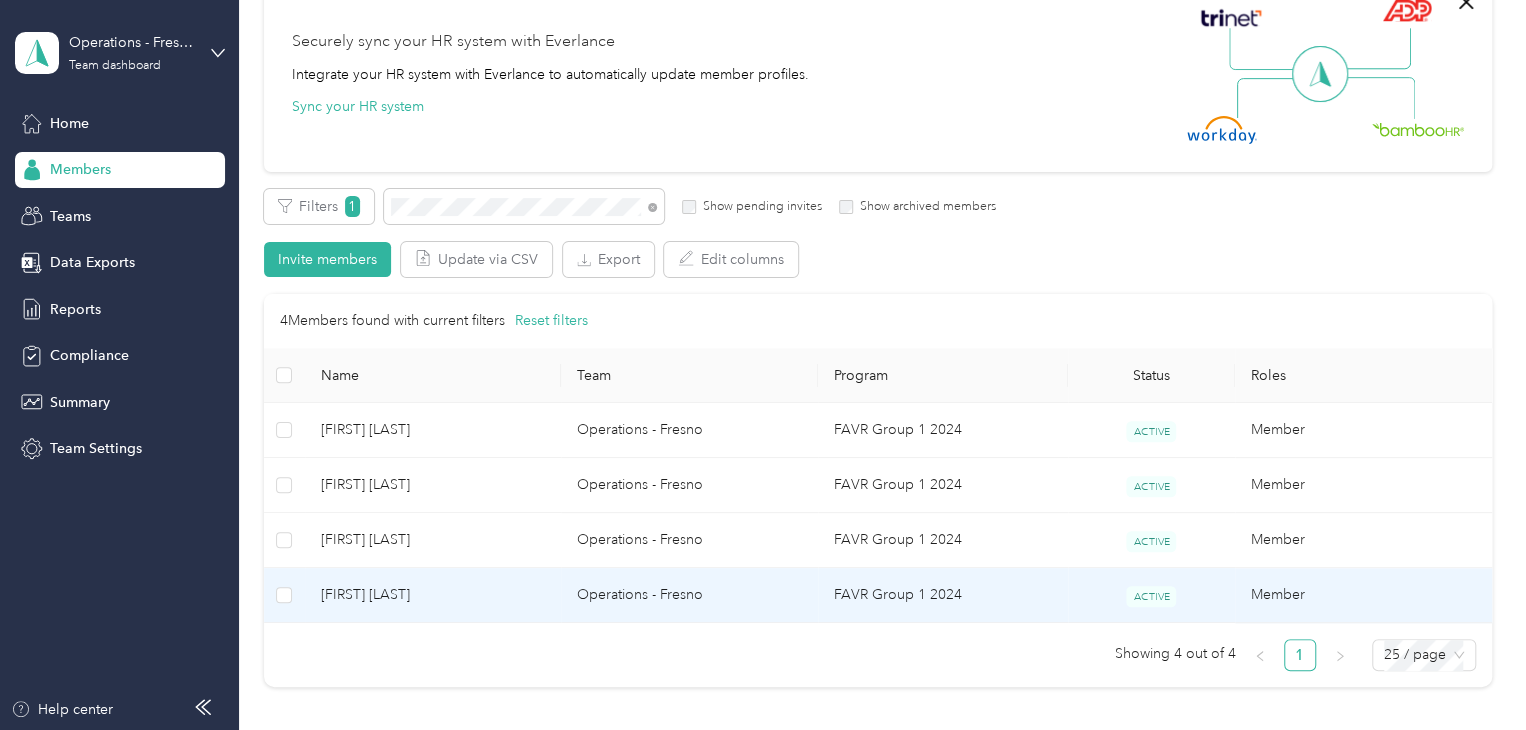 click on "[FIRST] [LAST]" at bounding box center [433, 595] 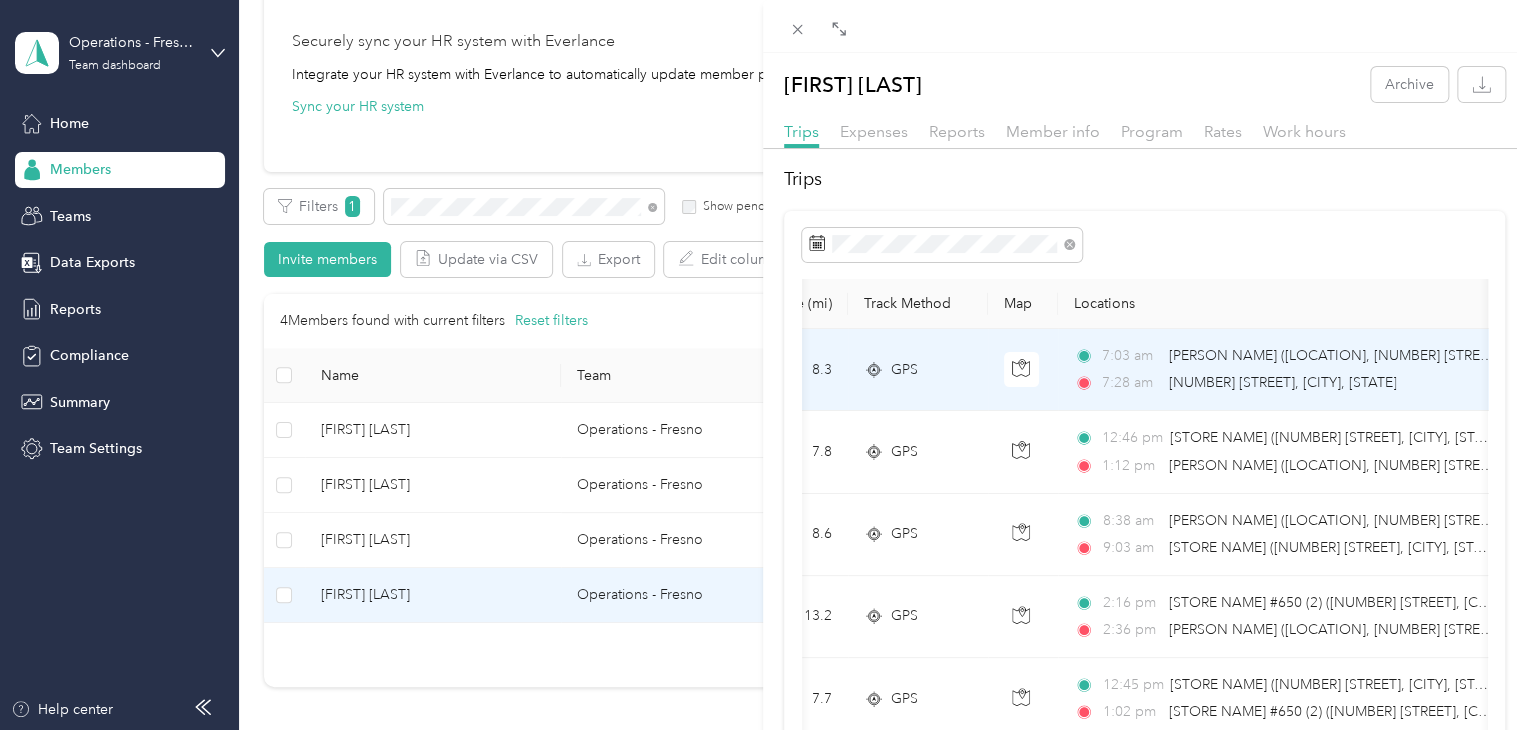 scroll, scrollTop: 0, scrollLeft: 0, axis: both 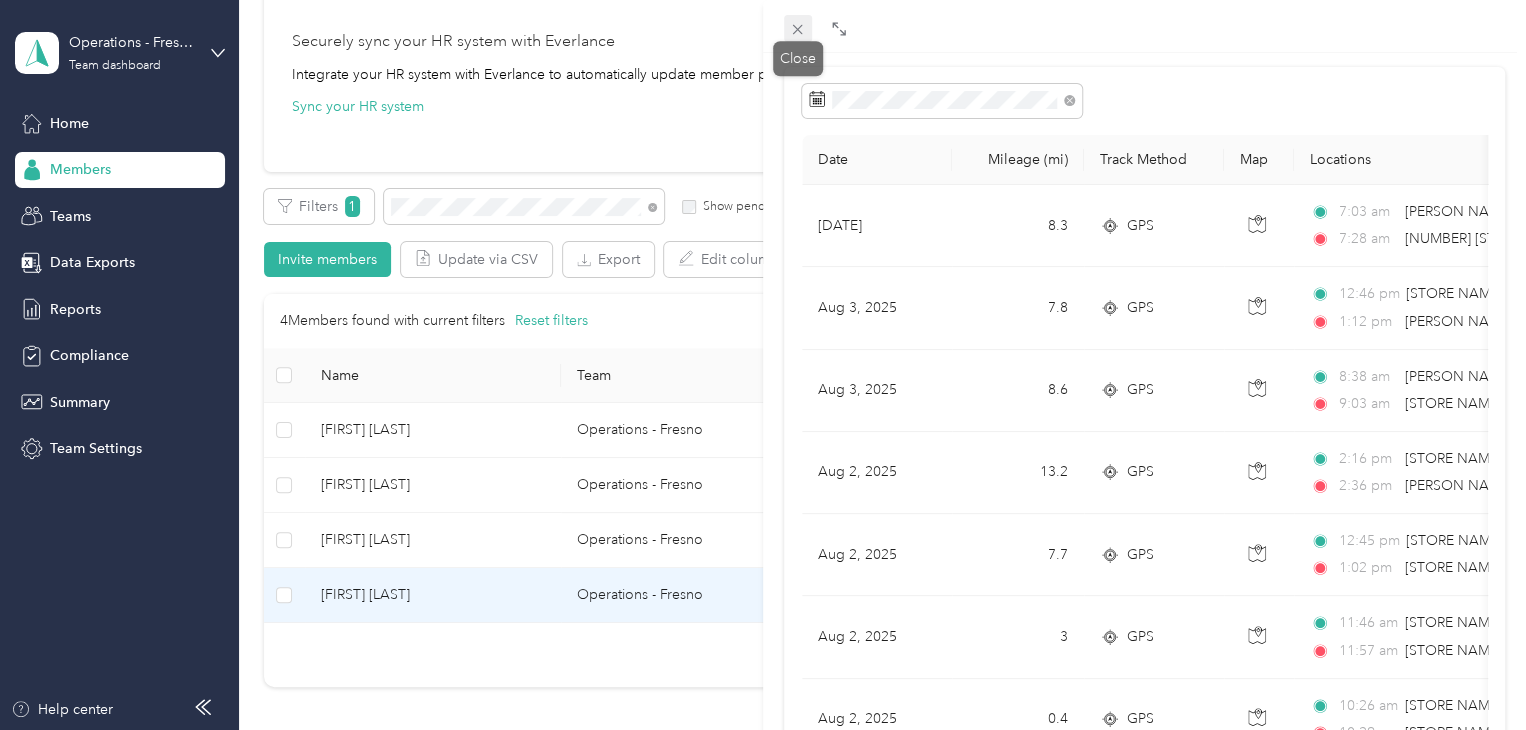 click 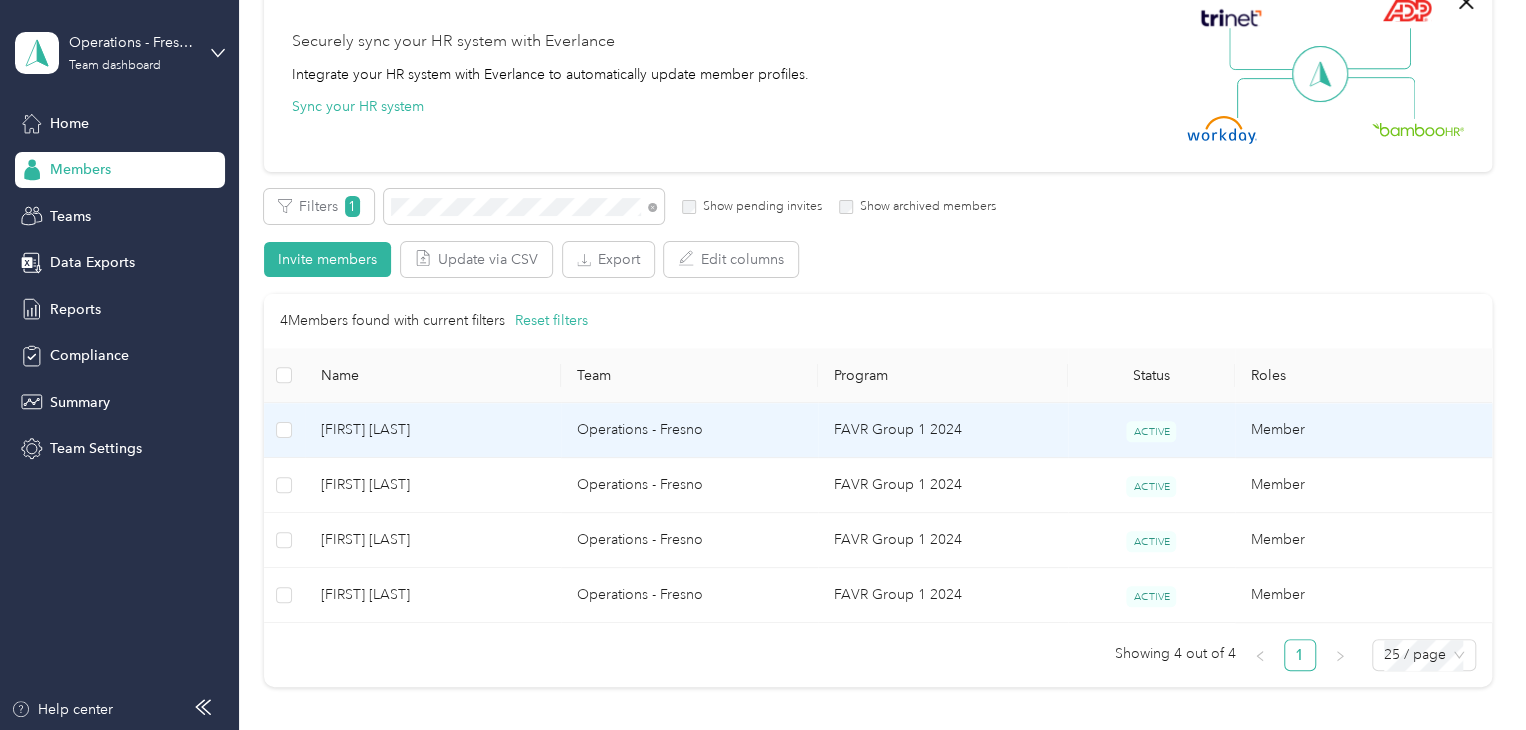 click on "[FIRST] [LAST]" at bounding box center [433, 430] 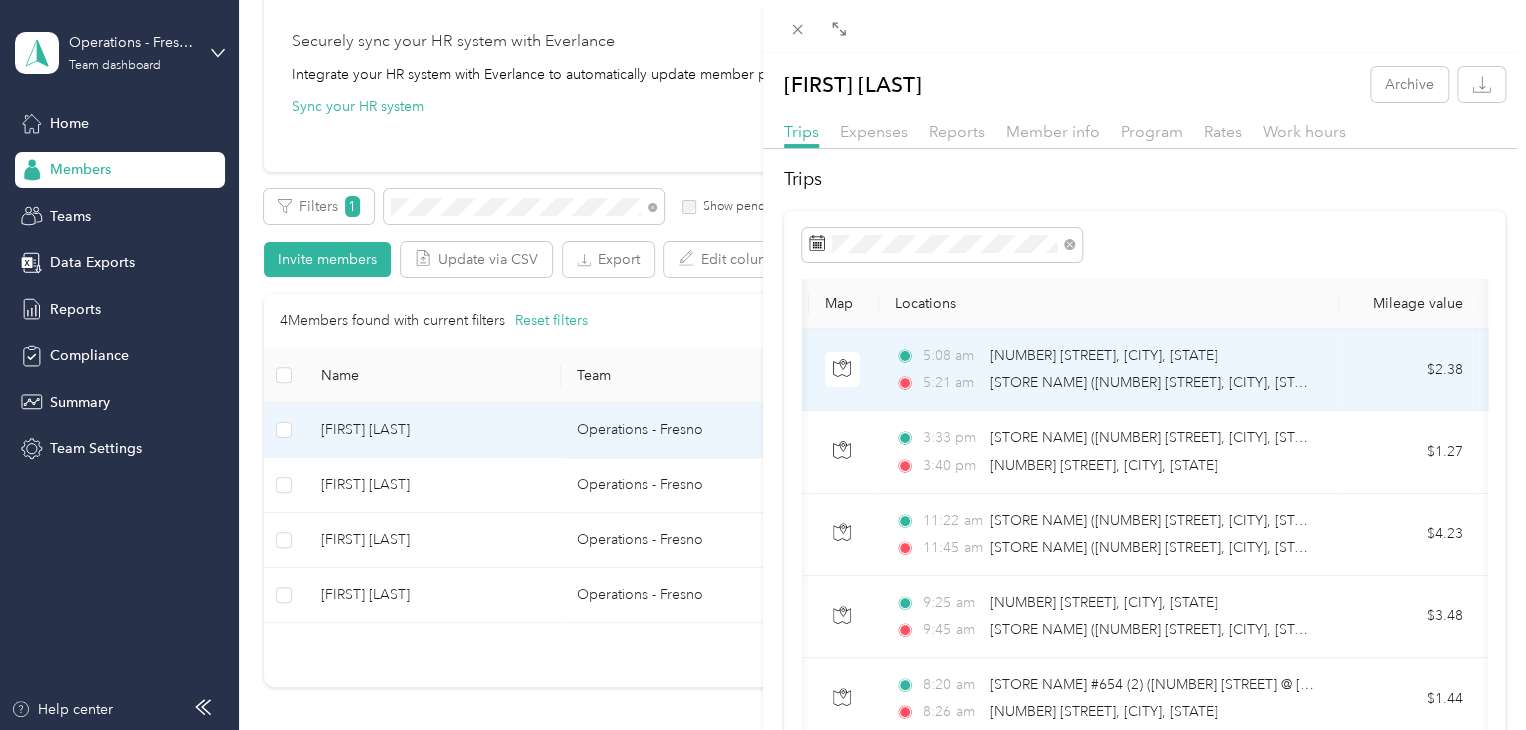 scroll, scrollTop: 0, scrollLeft: 0, axis: both 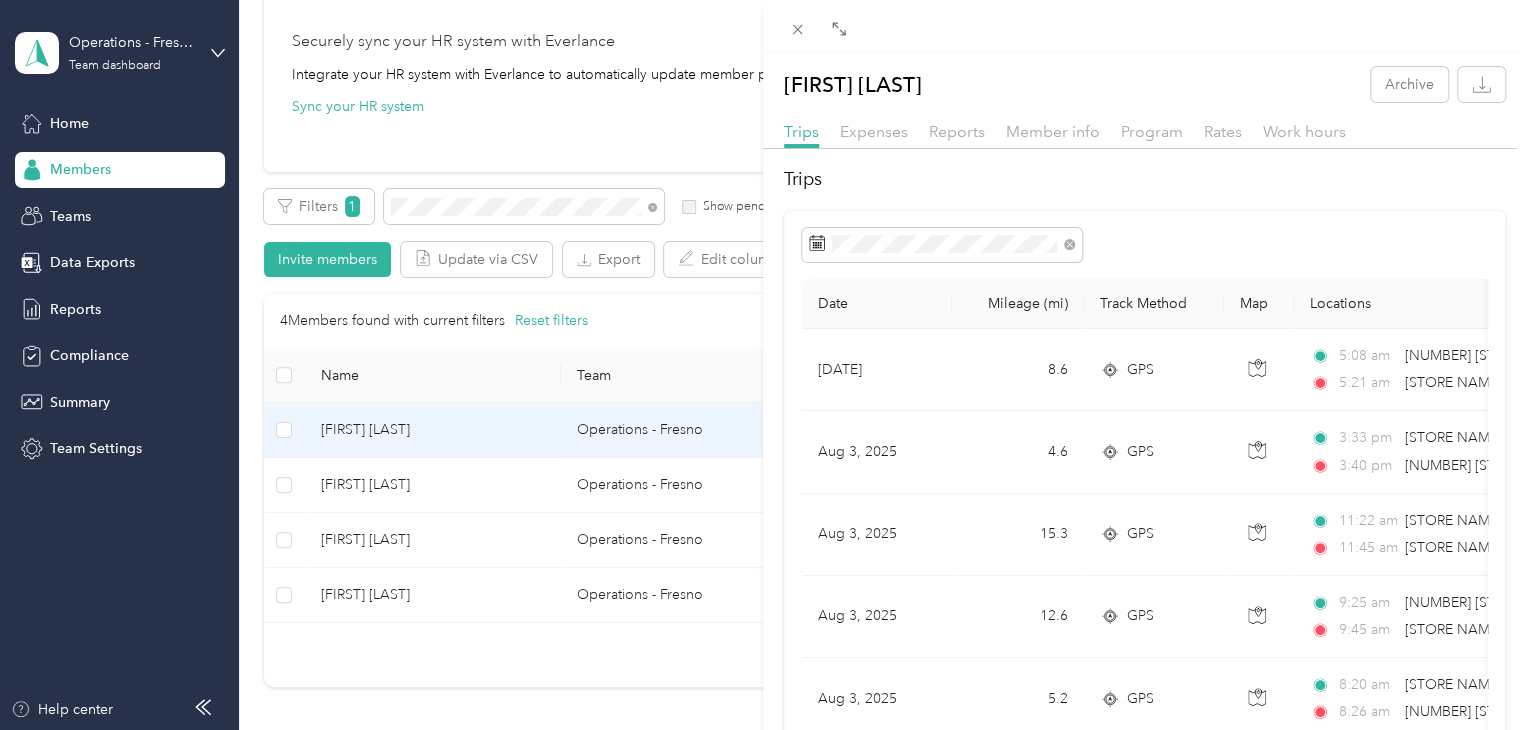 click on "Archive Trips Expenses Reports Member info Program Rates Work hours Trips Date Mileage (mi) Track Method Map Locations Mileage value Purpose               [DATE] [NUMBER] GPS [TIME] [NUMBER] [STREET], [CITY], [STATE] [TIME] [STORE NAME] ([NUMBER] [STREET], [CITY], [STATE]) [CURRENCY] [BRAND NAME] [DATE] [NUMBER] GPS [TIME] [STORE NAME] ([NUMBER] [STREET], [CITY], [STATE]) [TIME] [STORE NAME] ([NUMBER] [STREET], [CITY], [STATE]) [CURRENCY] [BRAND NAME] [DATE] [NUMBER] GPS [TIME] [NUMBER] [STREET], [CITY], [STATE] [TIME] [STORE NAME] ([NUMBER] [STREET], [CITY], [STATE]) [CURRENCY] [BRAND NAME] [DATE] [NUMBER] GPS [TIME] [NUMBER] [STREET], [CITY], [STATE] [TIME] [STORE NAME] ([NUMBER] [STREET], [CITY], [STATE]) [CURRENCY] [BRAND NAME] [DATE] [NUMBER] GPS [TIME] [STORE NAME] ([NUMBER] [STREET], [CITY], [STATE]) [TIME] [CURRENCY] [BRAND NAME]" at bounding box center [763, 365] 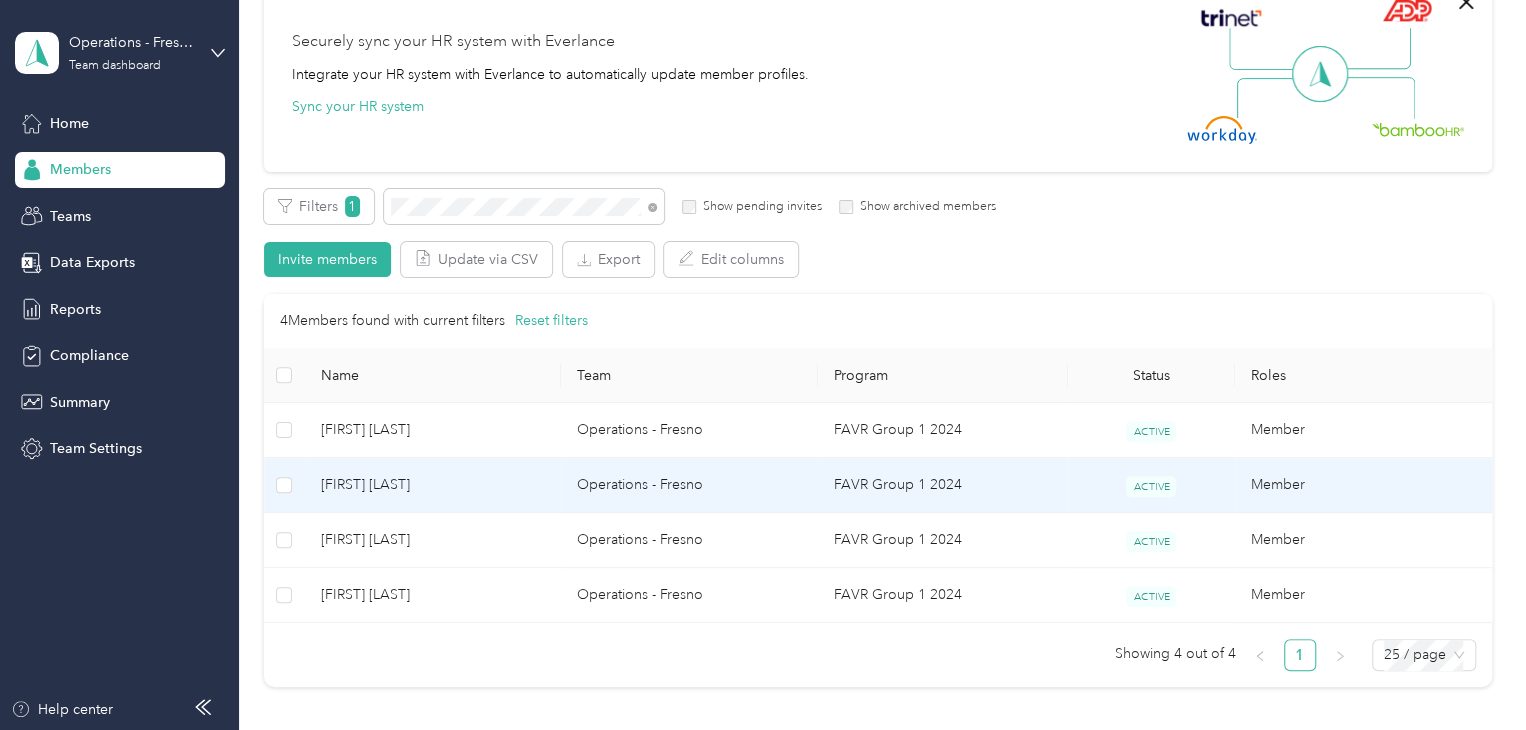 click on "[FIRST] [LAST]" at bounding box center (433, 485) 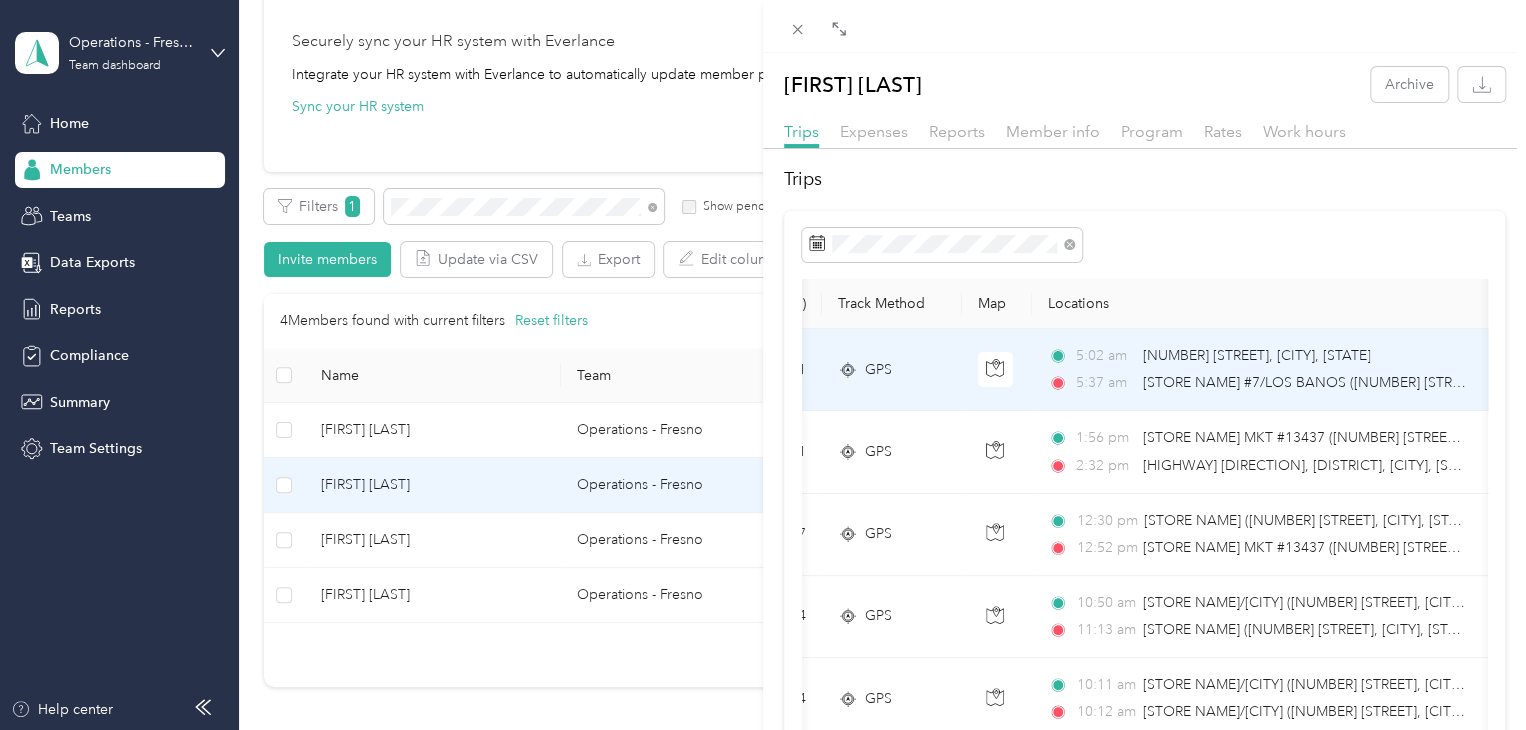 scroll, scrollTop: 0, scrollLeft: 0, axis: both 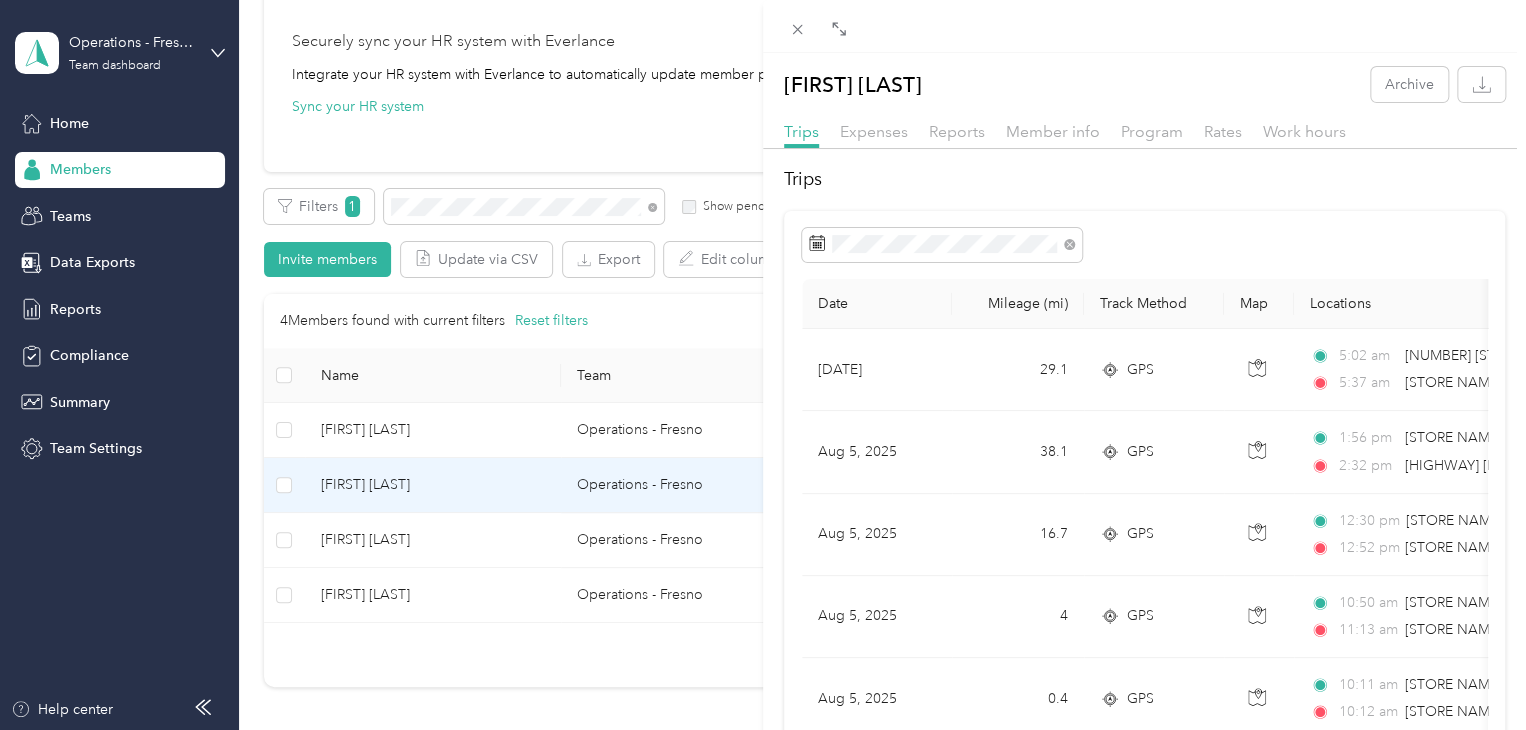 click on "[FIRST] [LAST] Archive Trips Expenses Reports Member info Program Rates Work hours Trips Date Mileage (mi) Track Method Map Locations Mileage value Purpose               [DATE] [NUMBER] GPS [TIME] [NUMBER] [STREET], [CITY], [STATE] [TIME] [STORE NAME] MKT #13437 ([NUMBER] [STREET], [CITY], [STATE]) [TIME] [HIGHWAY] [DIRECTION], [NEIGHBORHOOD], [CITY], [STATE] $[PRICE] [COMPANY NAME] [DATE] [NUMBER] GPS [TIME] [STORE NAME] #13697 ([NUMBER] [STREET], [CITY], [STATE]) [TIME] [STORE NAME] MKT #13437 ([NUMBER] [STREET], [CITY], [STATE]) $[PRICE] [COMPANY NAME] [DATE] [NUMBER] GPS [TIME] [STORE NAME] #2359/LOS BANOS ([NUMBER] [STREET], [CITY], [STATE]) [TIME] [STORE NAME] #13697 ([NUMBER] [STREET], [CITY], [STATE]) $[PRICE] [COMPANY NAME] [DATE] [NUMBER] GPS [TIME] [STORE NAME] #2117/LOS BANOS ([NUMBER] [STREET], [CITY], [STATE]) [TIME] [STORE NAME] #2359/LOS BANOS ([NUMBER] [STREET], [CITY], [STATE]) $[PRICE] [COMPANY NAME] 35" at bounding box center [763, 365] 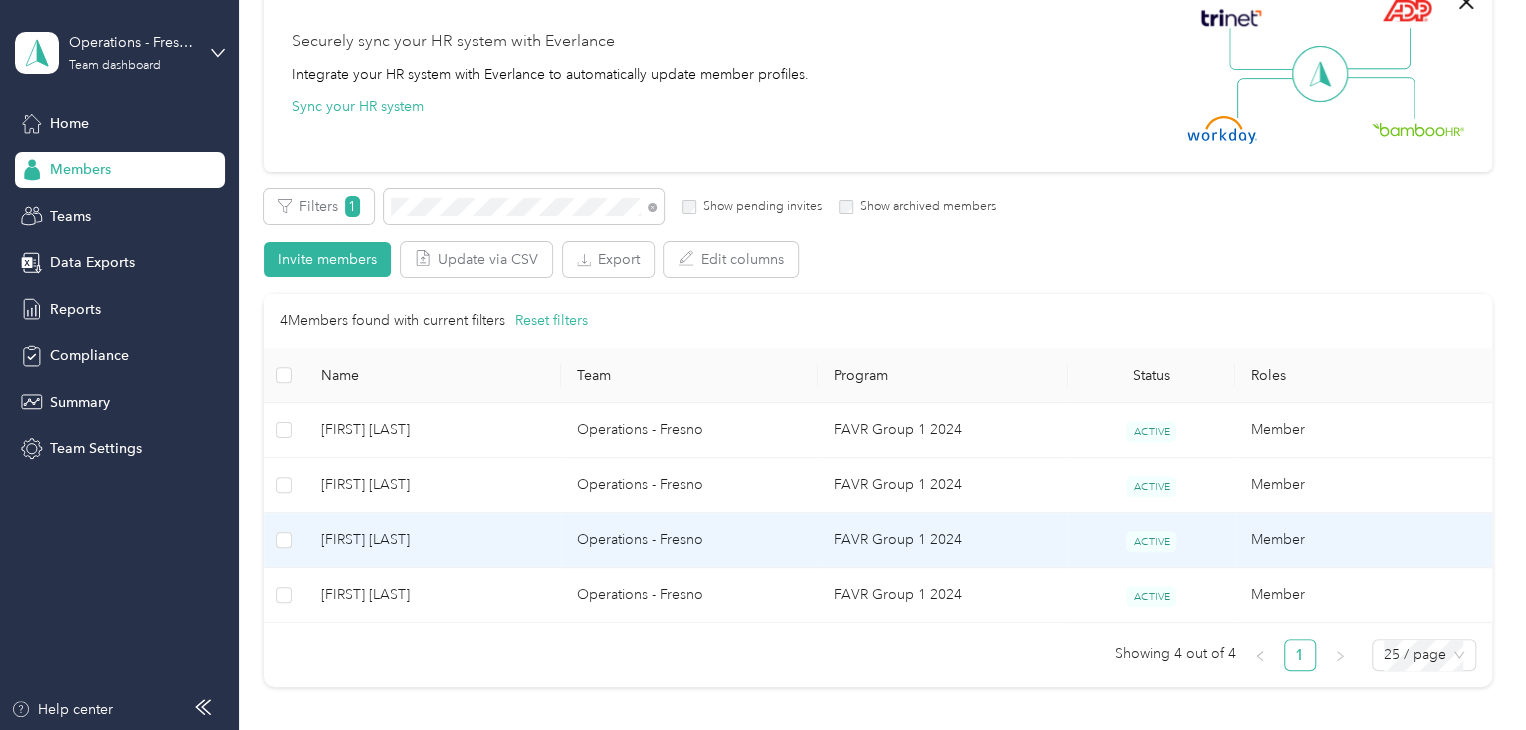 click on "[FIRST] [LAST]" at bounding box center (433, 540) 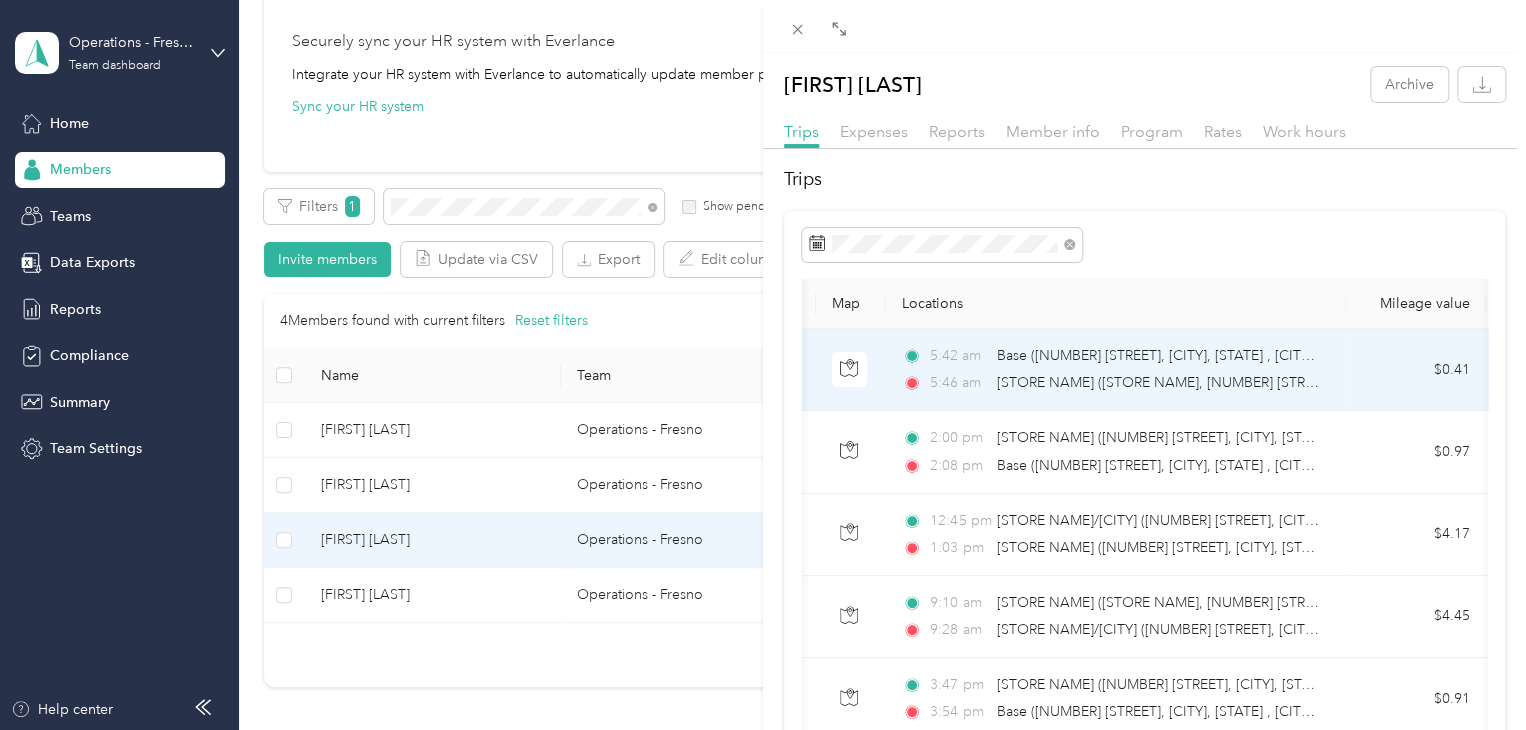 scroll, scrollTop: 0, scrollLeft: 0, axis: both 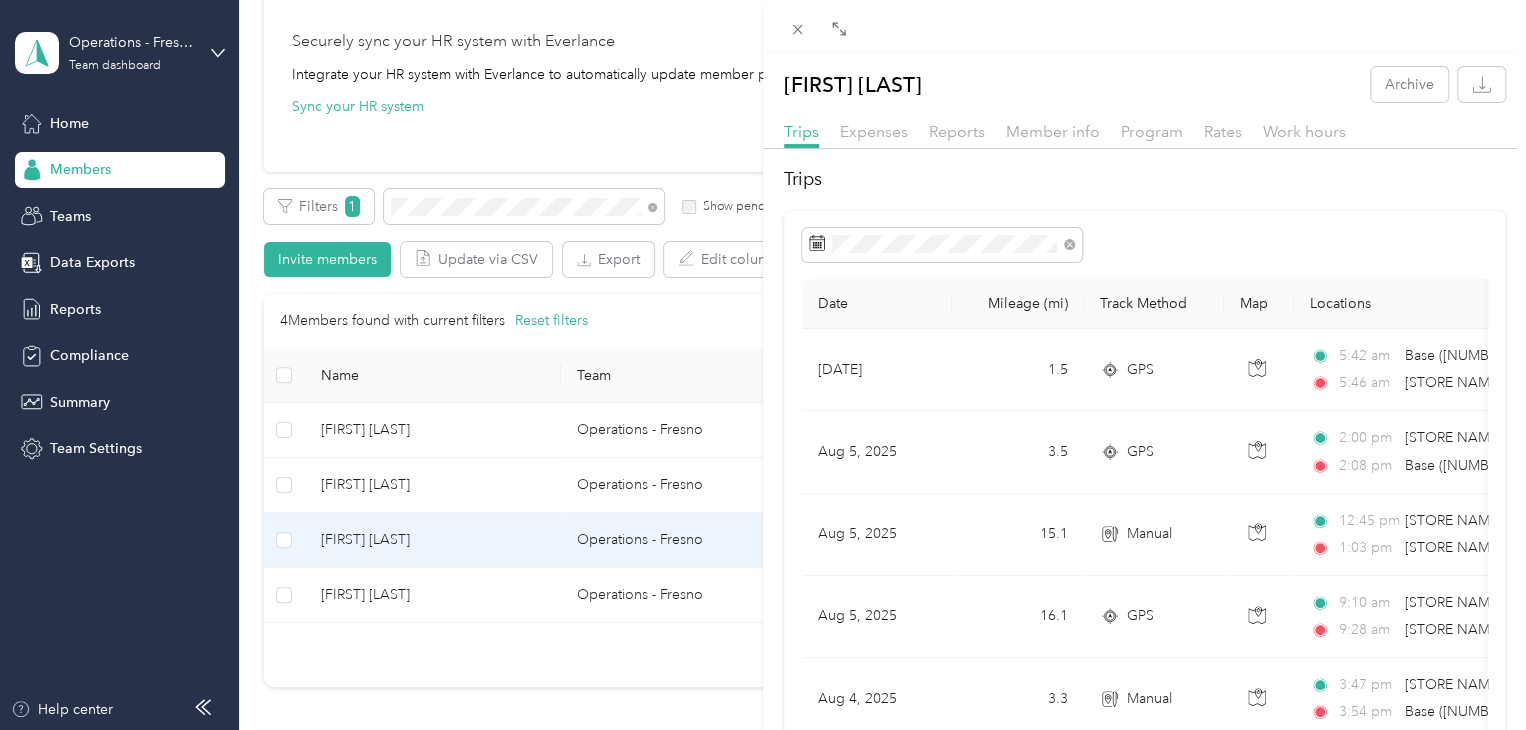 click on "[FIRST] [LAST] Archive Trips Expenses Reports Member info Program Rates Work hours Trips Date Mileage (mi) Track Method Map Locations Mileage value Purpose               [DATE] [NUMBER] GPS [TIME] Base ([NUMBER] [STREET], [CITY], [STATE] , [CITY], [STATE]) [TIME] [STORE NAME] ([STORE NAME], [NUMBER] [STREET], [CITY], [STATE] , [CITY], [STATE]) $[PRICE] [COMPANY NAME] [DATE] [NUMBER] GPS [TIME] [STORE NAME] ([NUMBER] [STREET], [CITY], [STATE]) [TIME] Base ([NUMBER] [STREET], [CITY], [STATE] , [CITY], [STATE]) $[PRICE] [COMPANY NAME] [DATE] [NUMBER] Manual [TIME] [STORE NAME] #103/CHOWCHILLA ([NUMBER] [STREET], [CITY], [STATE]) [TIME] [STORE NAME] #831 ([NUMBER] [STREET], [CITY], [STATE]) $[PRICE] [COMPANY NAME] [DATE] [NUMBER] GPS [TIME] [STORE NAME] ([STORE NAME], [NUMBER] [STREET], [CITY], [STATE] , [CITY], [STATE]) [TIME] [STORE NAME] #103/CHOWCHILLA ([NUMBER] [STREET], [CITY], [STATE]) $[PRICE] [COMPANY NAME] [DATE] [NUMBER] Manual [TIME] [TIME]" at bounding box center (763, 365) 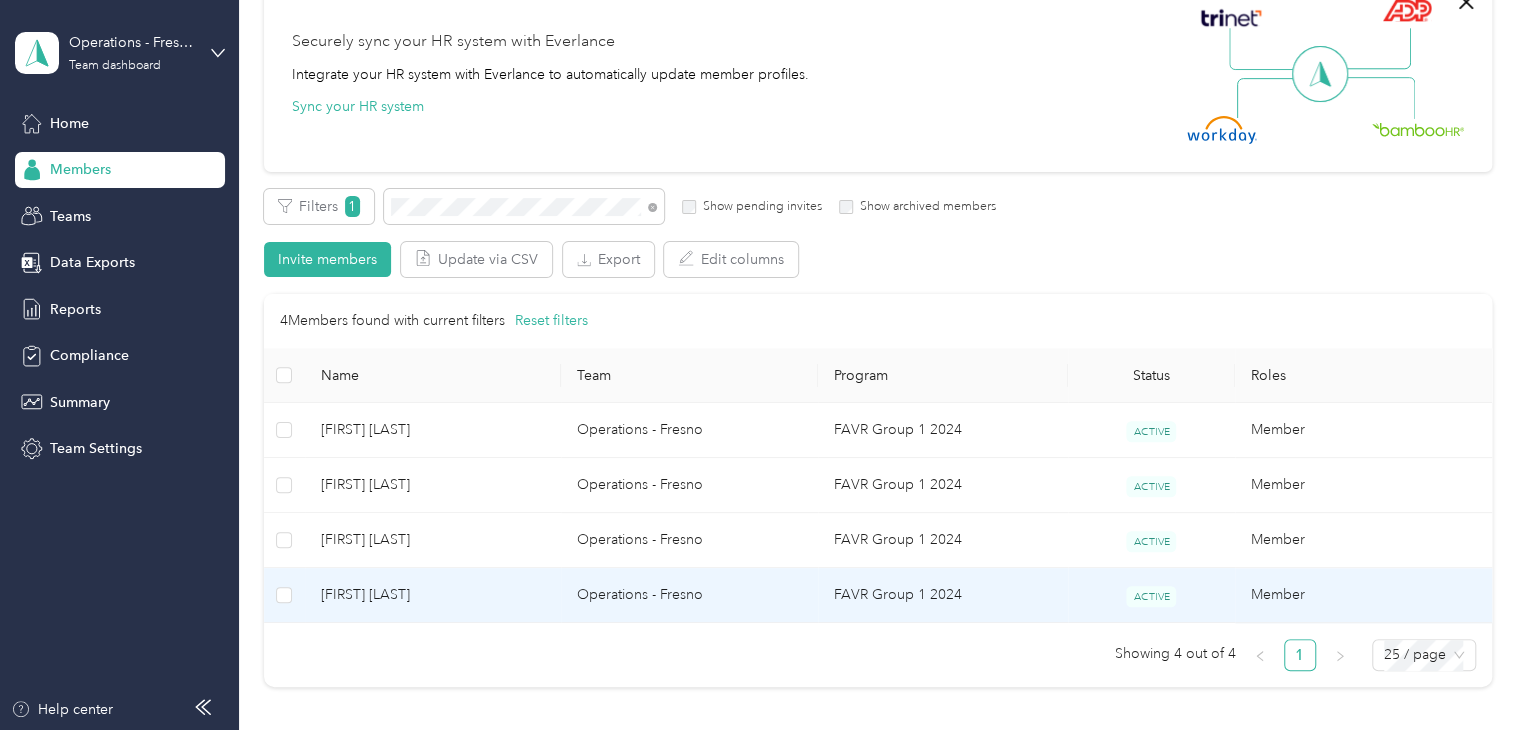 click on "[FIRST] [LAST]" at bounding box center [433, 595] 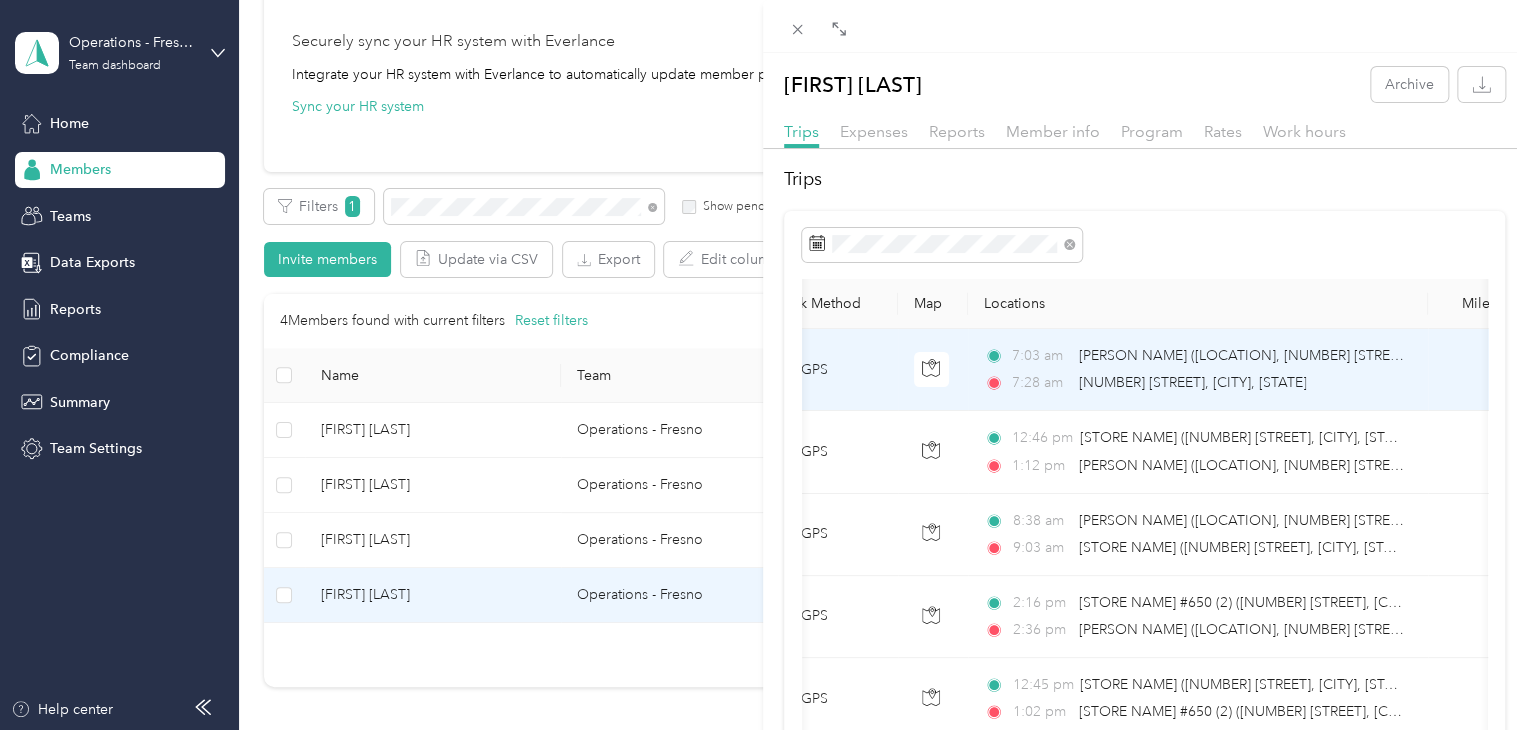 scroll, scrollTop: 0, scrollLeft: 0, axis: both 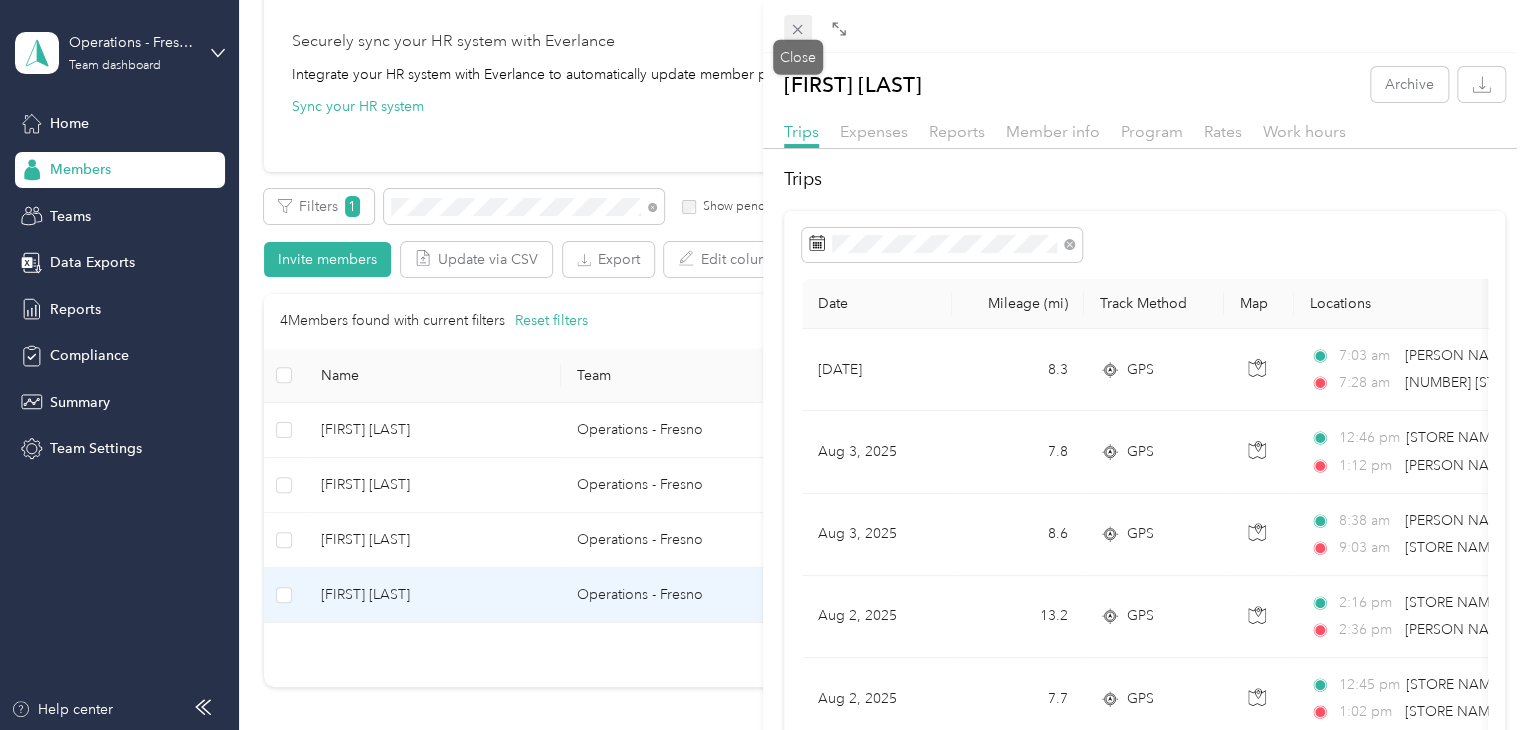 click 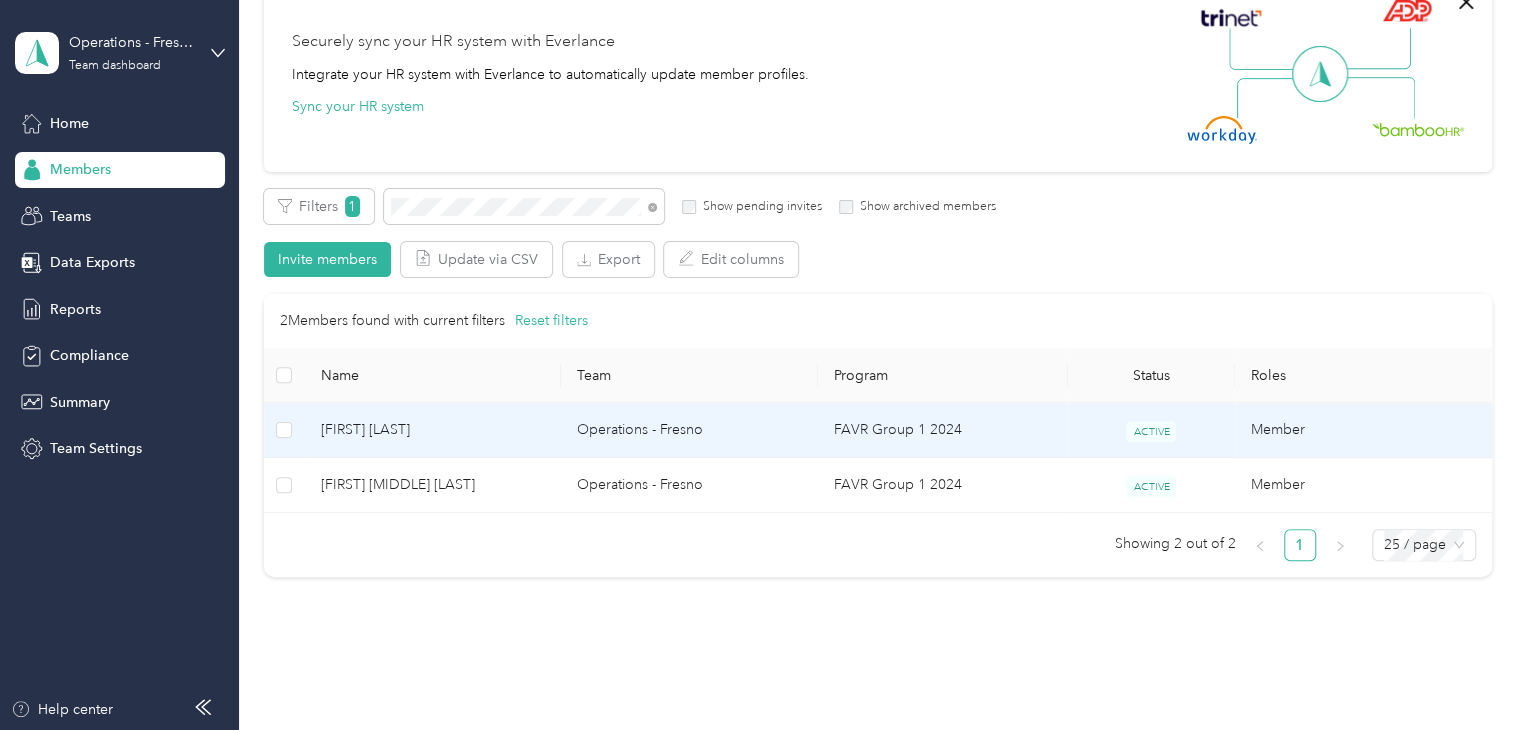 click on "[FIRST] [LAST]" at bounding box center (433, 430) 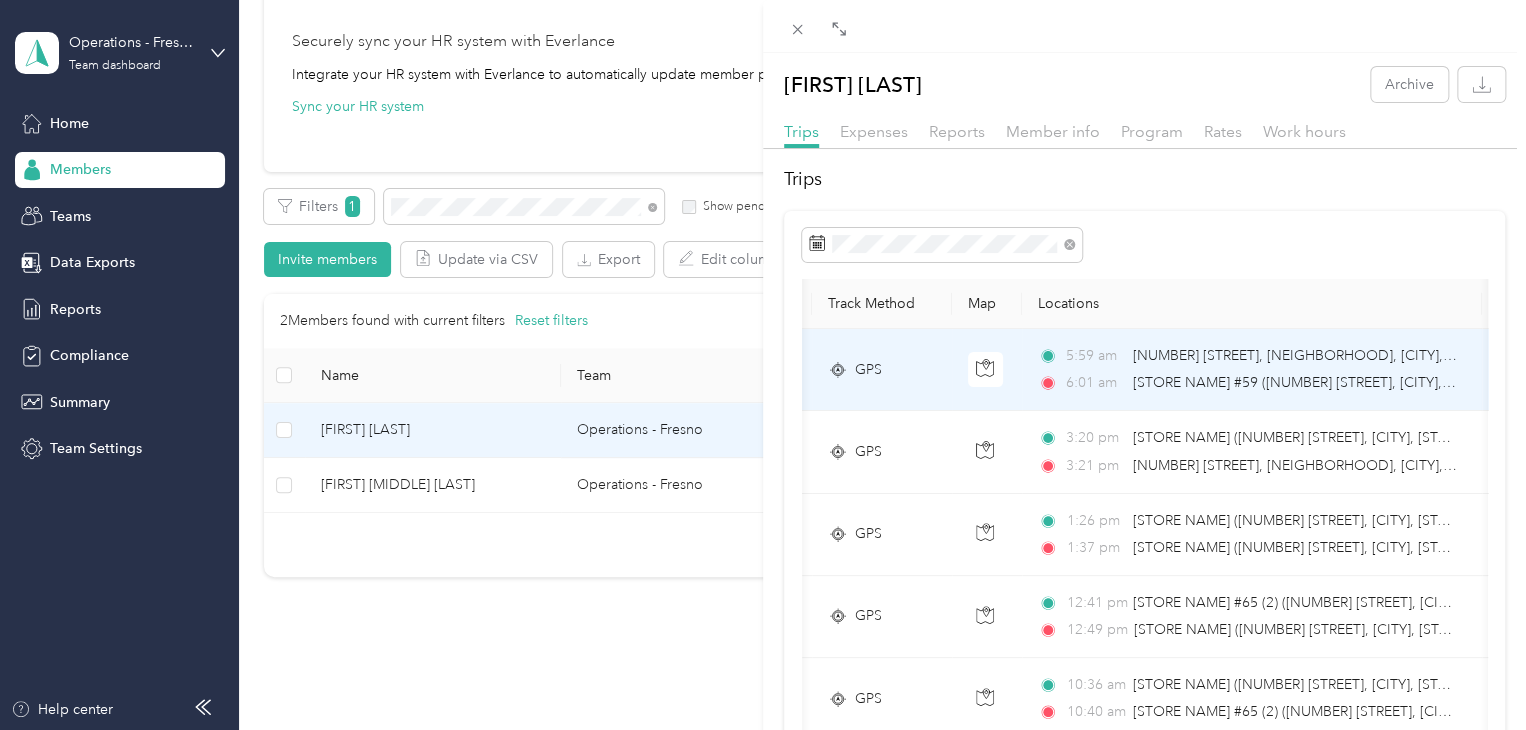 scroll, scrollTop: 0, scrollLeft: 0, axis: both 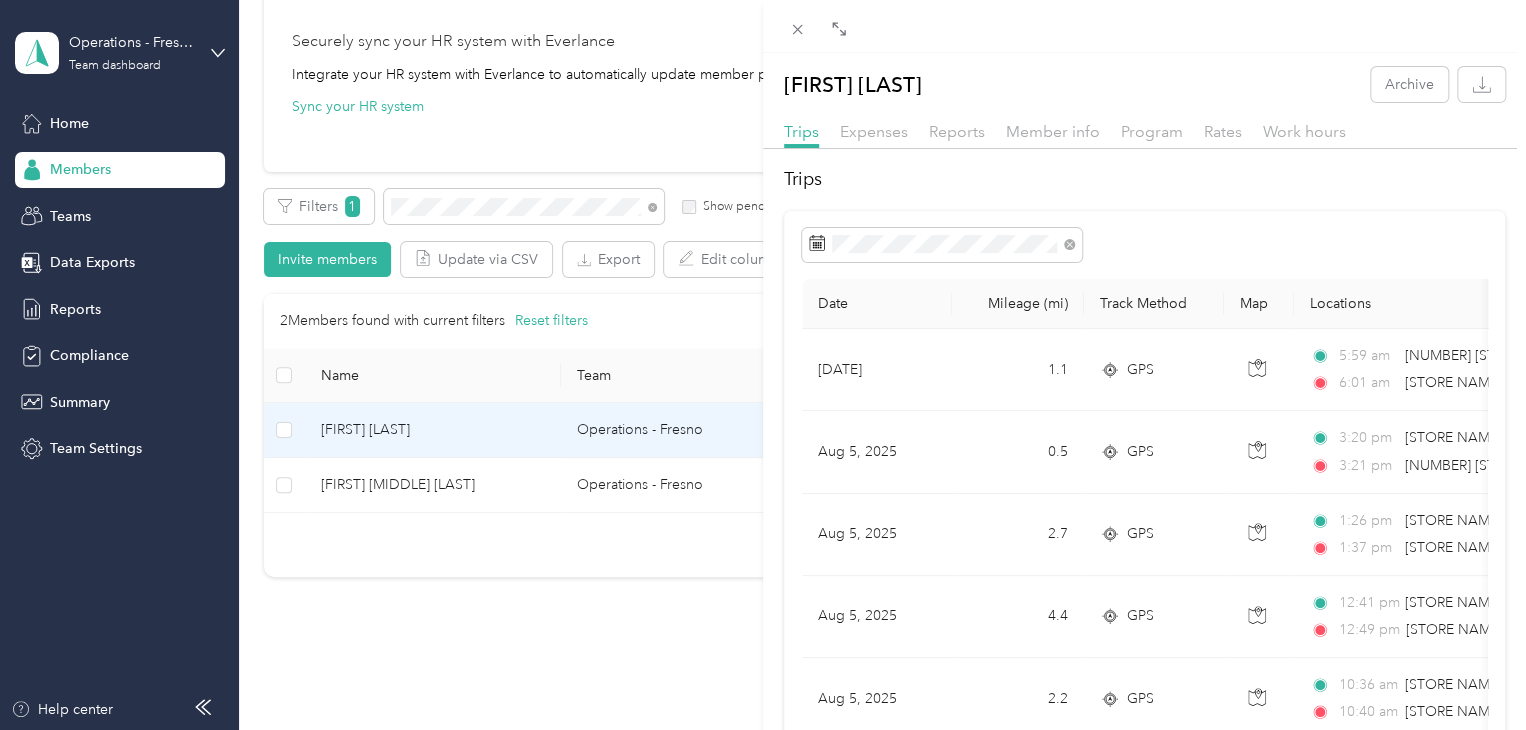 click on "Archive Trips Expenses Reports Member info Program Rates Work hours Trips Date Mileage (mi) Track Method Map Locations Mileage value Purpose               [DATE] [NUMBER] GPS [TIME] [NUMBER] [STREET], [CITY], [STATE] [TIME] [STORE NAME] ([NUMBER] [STREET], [CITY], [STATE]) [CURRENCY] [BRAND NAME] [DATE] [NUMBER] GPS [TIME] [STORE NAME] ([NUMBER] [STREET], [CITY], [STATE]) [TIME] [STORE NAME] ([NUMBER] [STREET], [CITY], [STATE]) [CURRENCY] [BRAND NAME] [DATE] [NUMBER] GPS [TIME] [STORE NAME] ([NUMBER] [STREET], [CITY], [STATE]) [TIME] [STORE NAME] ([NUMBER] [STREET], [CITY], [STATE]) [CURRENCY] [BRAND NAME] [DATE] [NUMBER] GPS [TIME] [STORE NAME] ([NUMBER] [STREET], [CITY], [STATE]) [TIME] [STORE NAME] ([NUMBER] [STREET], [CITY], [STATE]) [CURRENCY] [BRAND NAME] [DATE] [NUMBER] GPS [TIME] [STORE NAME] ([NUMBER] [STREET], [CITY], [STATE]) [TIME] [CURRENCY] [BRAND NAME]" at bounding box center [763, 365] 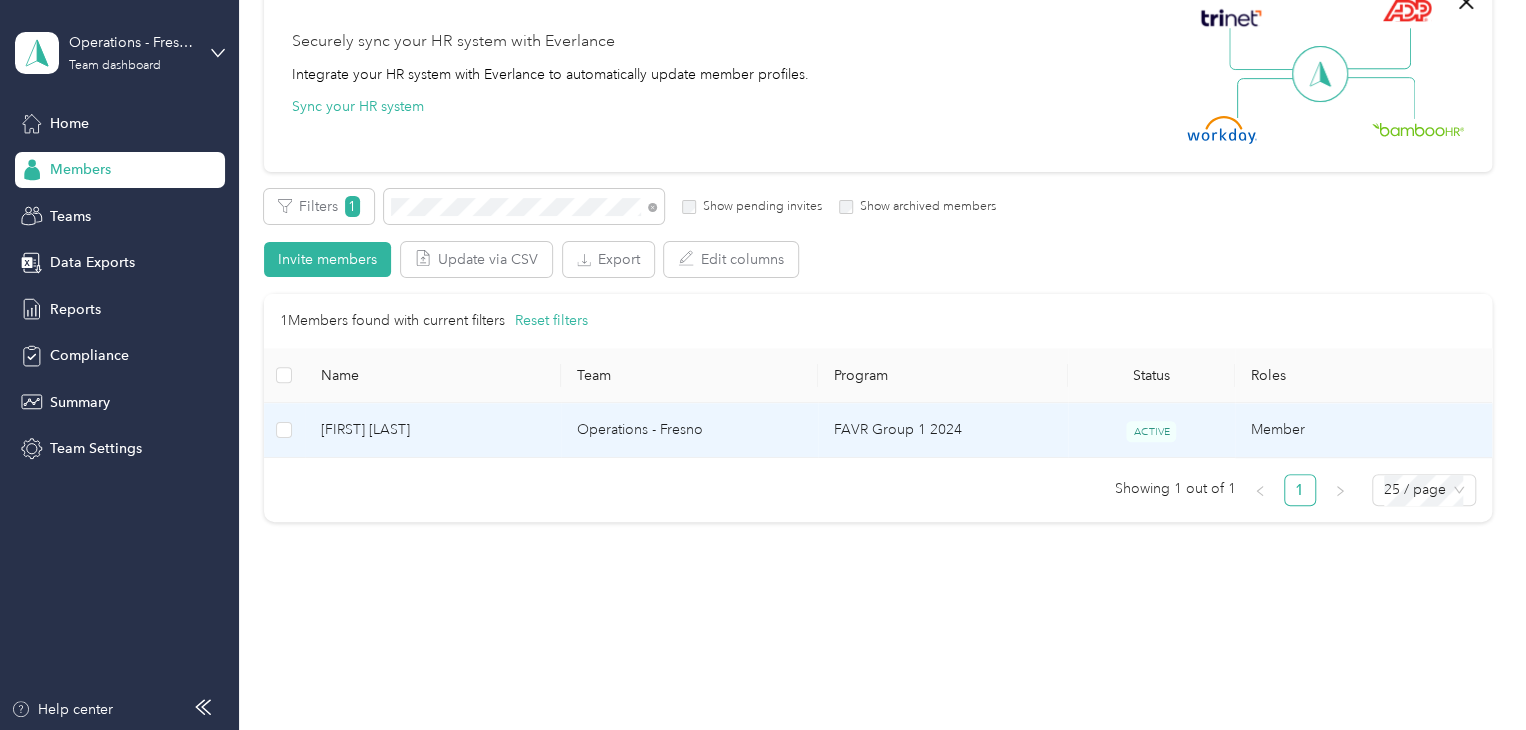 click on "[FIRST] [LAST]" at bounding box center (433, 430) 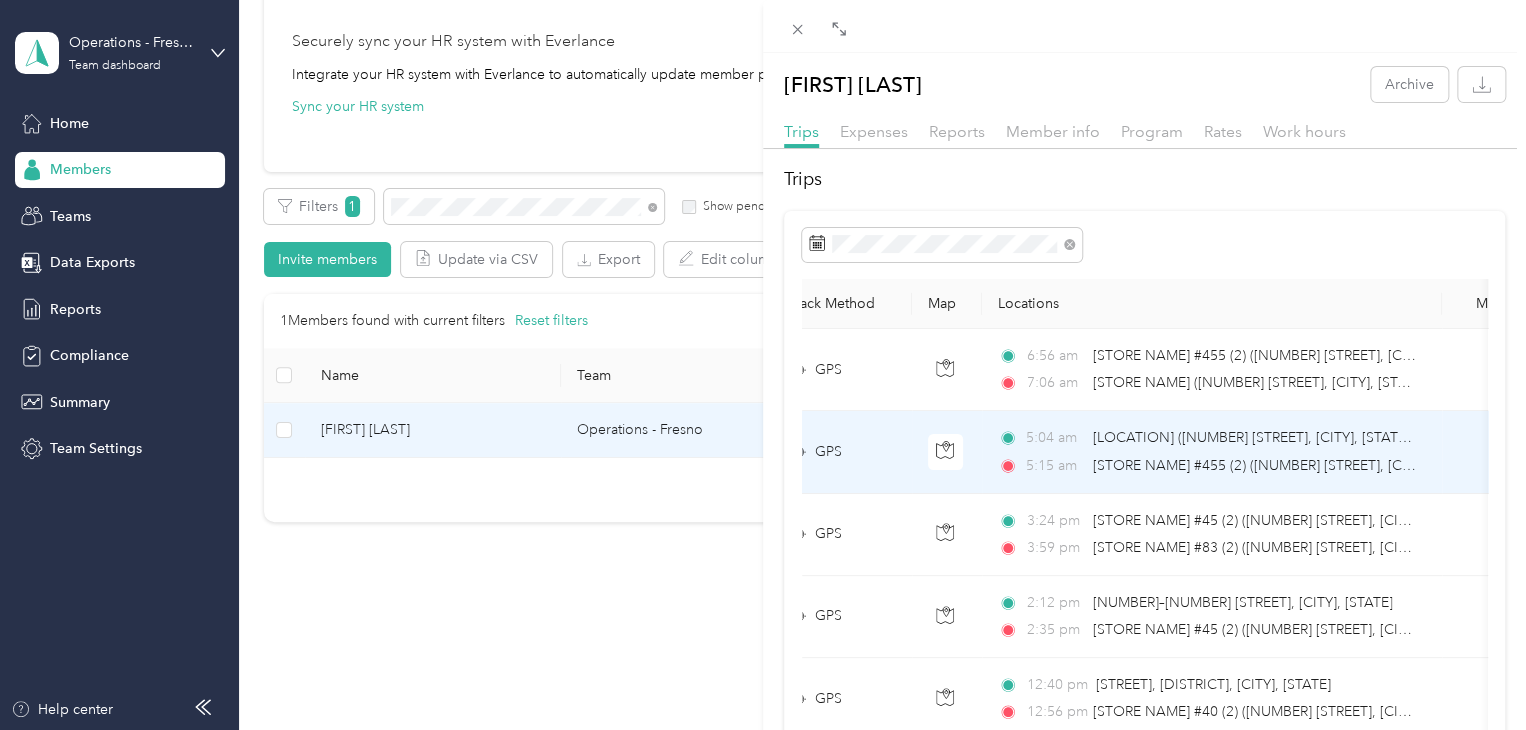 scroll, scrollTop: 0, scrollLeft: 0, axis: both 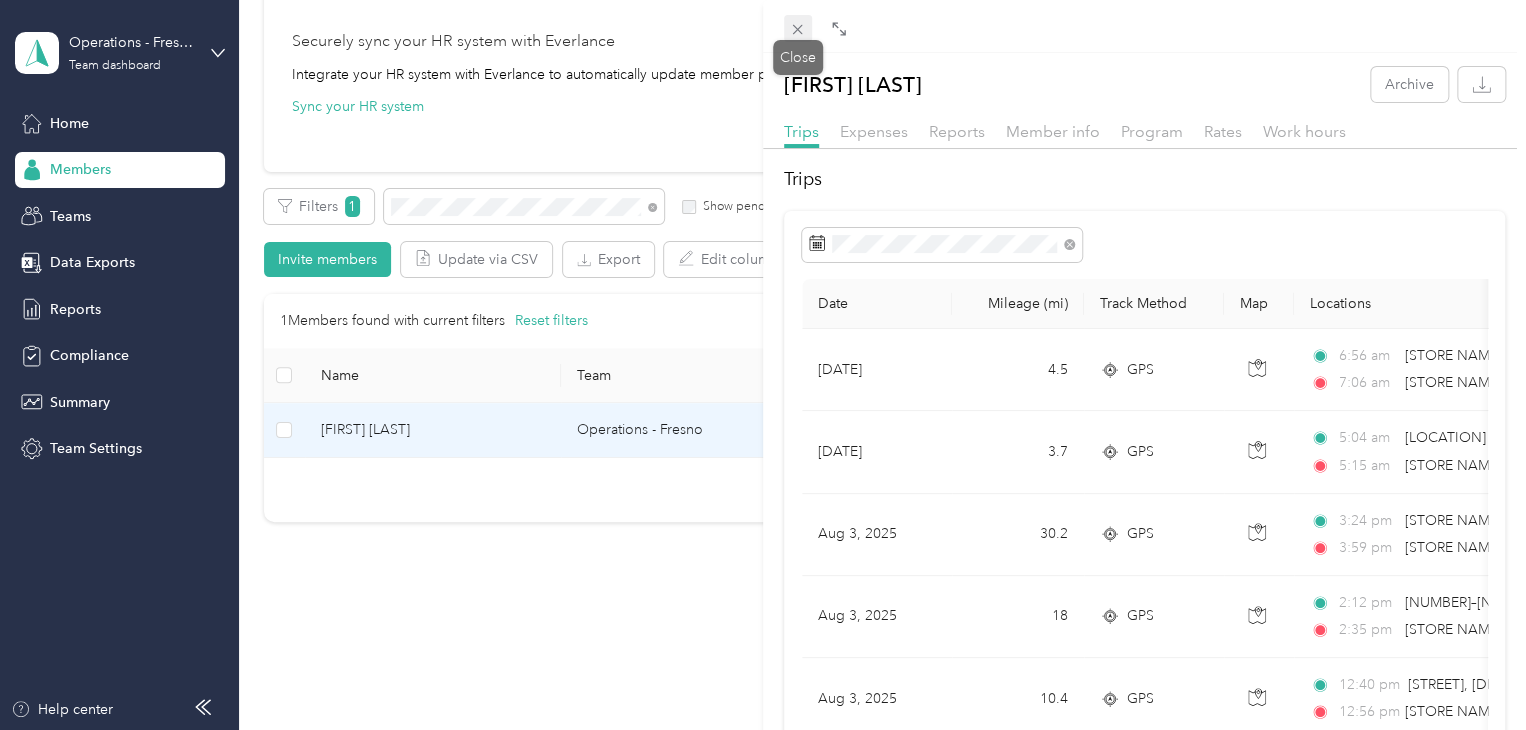 click at bounding box center (798, 29) 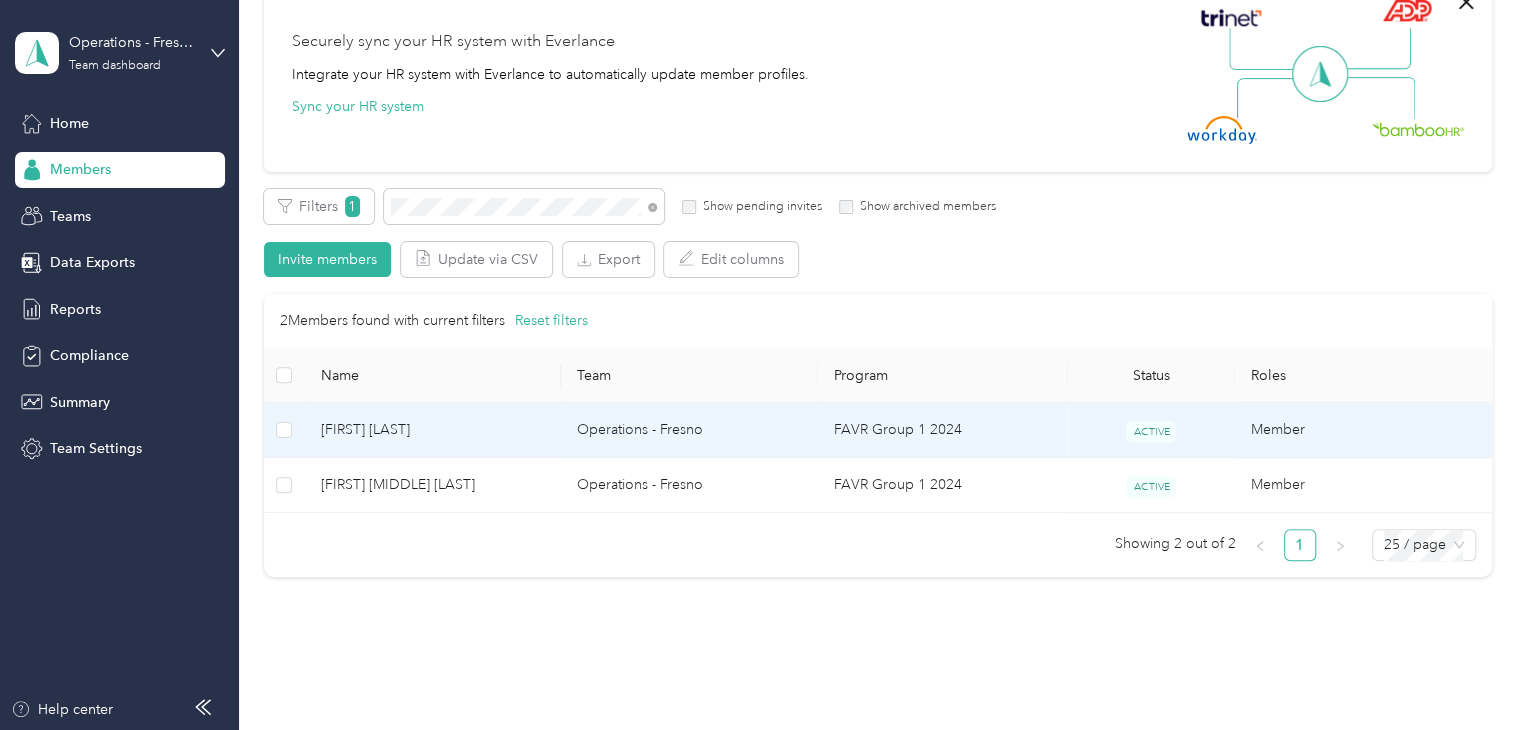 click on "[FIRST] [LAST]" at bounding box center [433, 430] 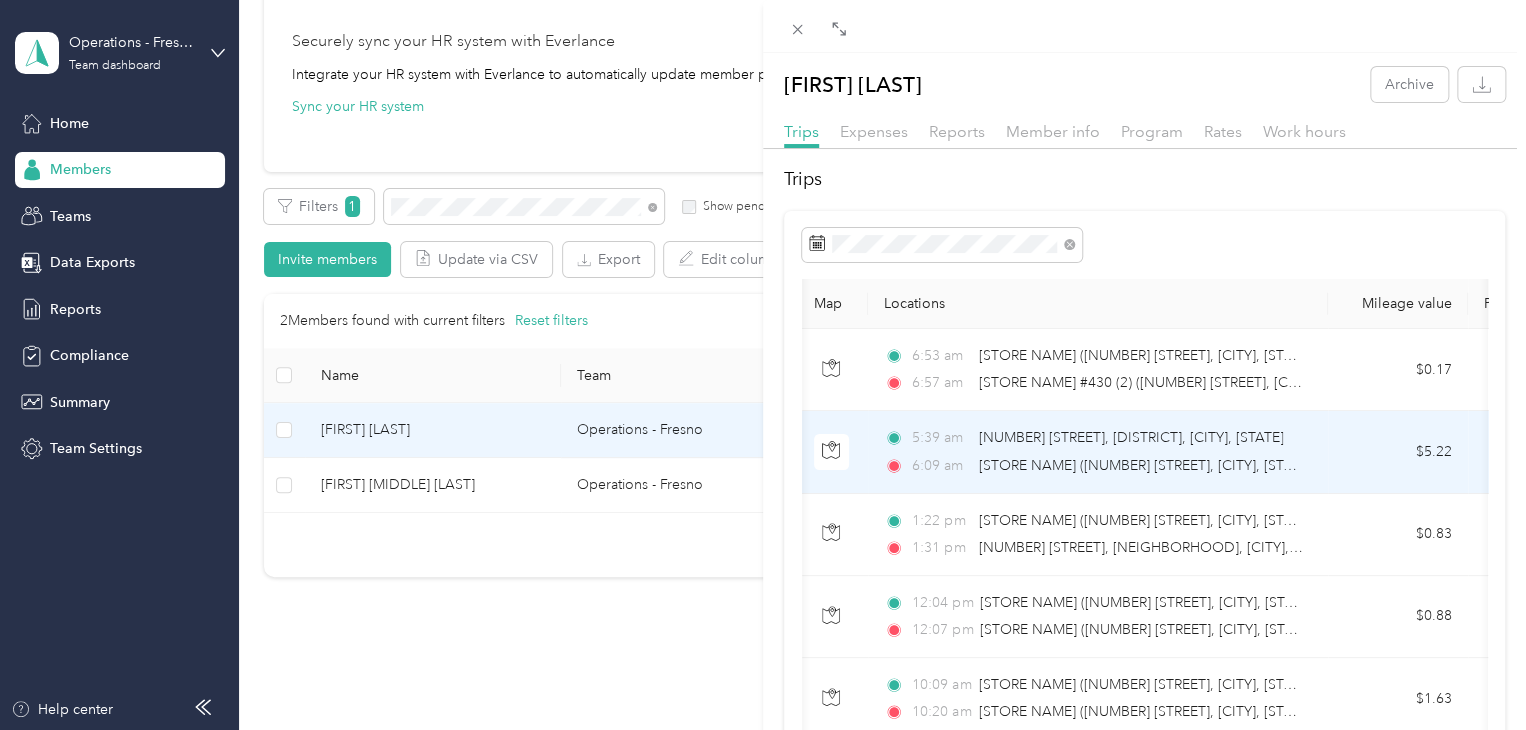 scroll, scrollTop: 0, scrollLeft: 0, axis: both 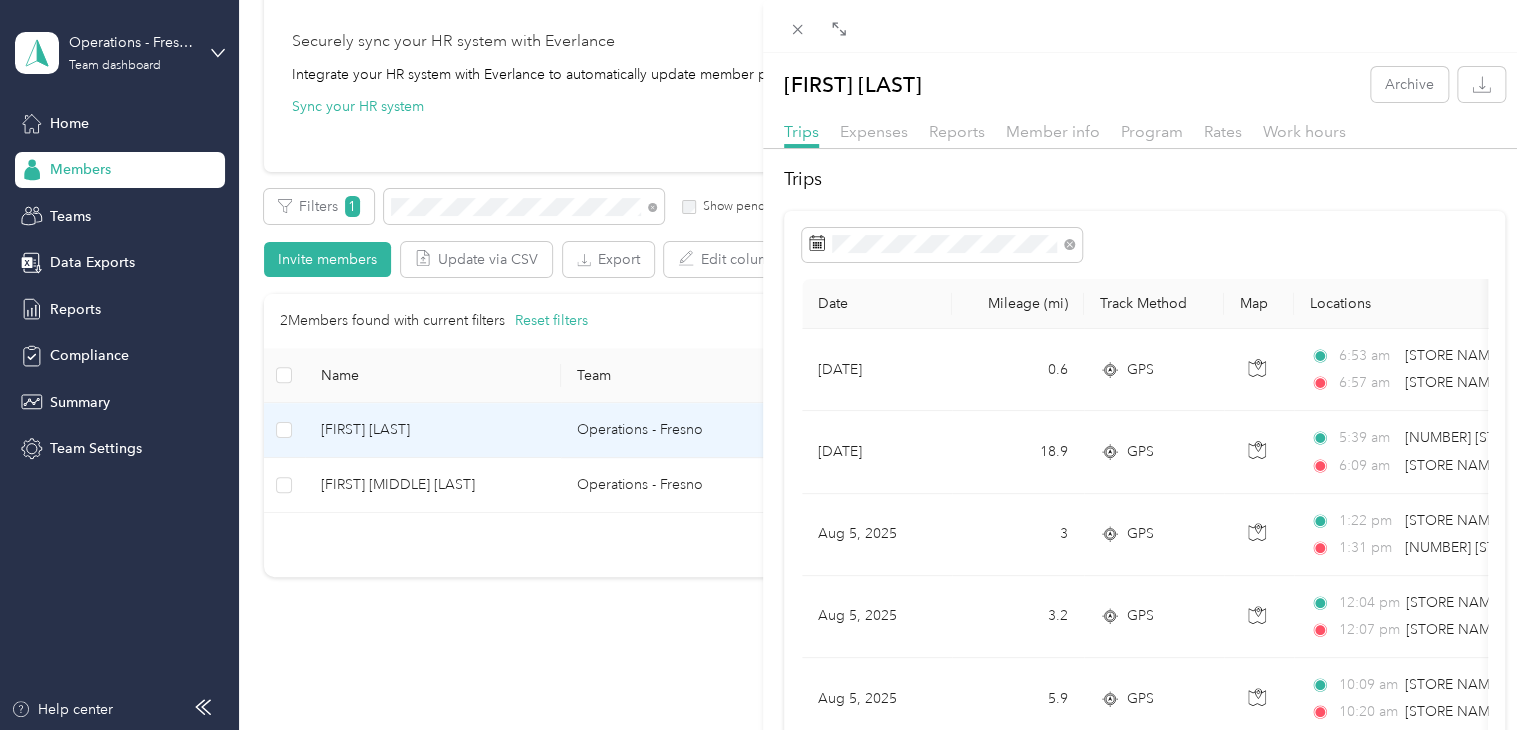 click on "Archive Trips Expenses Reports Member info Program Rates Work hours Trips Date Mileage (mi) Track Method Map Locations Mileage value Purpose               [DATE] [NUMBER] GPS [TIME] [STORE NAME] ([NUMBER] [STREET], [CITY], [STATE]) [TIME] [STORE NAME] ([NUMBER] [STREET], [CITY], [STATE]) [CURRENCY] [BRAND NAME] [DATE] [NUMBER] GPS [TIME] [NUMBER] [STREET], [DISTRICT], [CITY], [STATE] [TIME] [STORE NAME] ([NUMBER] [STREET], [CITY], [STATE]) [CURRENCY] [BRAND NAME] [DATE] [NUMBER] GPS [TIME] [STORE NAME] ([NUMBER] [STREET], [CITY], [STATE]) [TIME] [STORE NAME] ([NUMBER] [STREET], [CITY], [STATE]) [CURRENCY] [BRAND NAME] [DATE] [NUMBER] GPS [TIME] [STORE NAME] ([NUMBER] [STREET], [CITY], [STATE]) [TIME] [STORE NAME] ([NUMBER] [STREET], [CITY], [STATE]) [CURRENCY] [BRAND NAME] [DATE] [NUMBER] GPS [CURRENCY]" at bounding box center [763, 365] 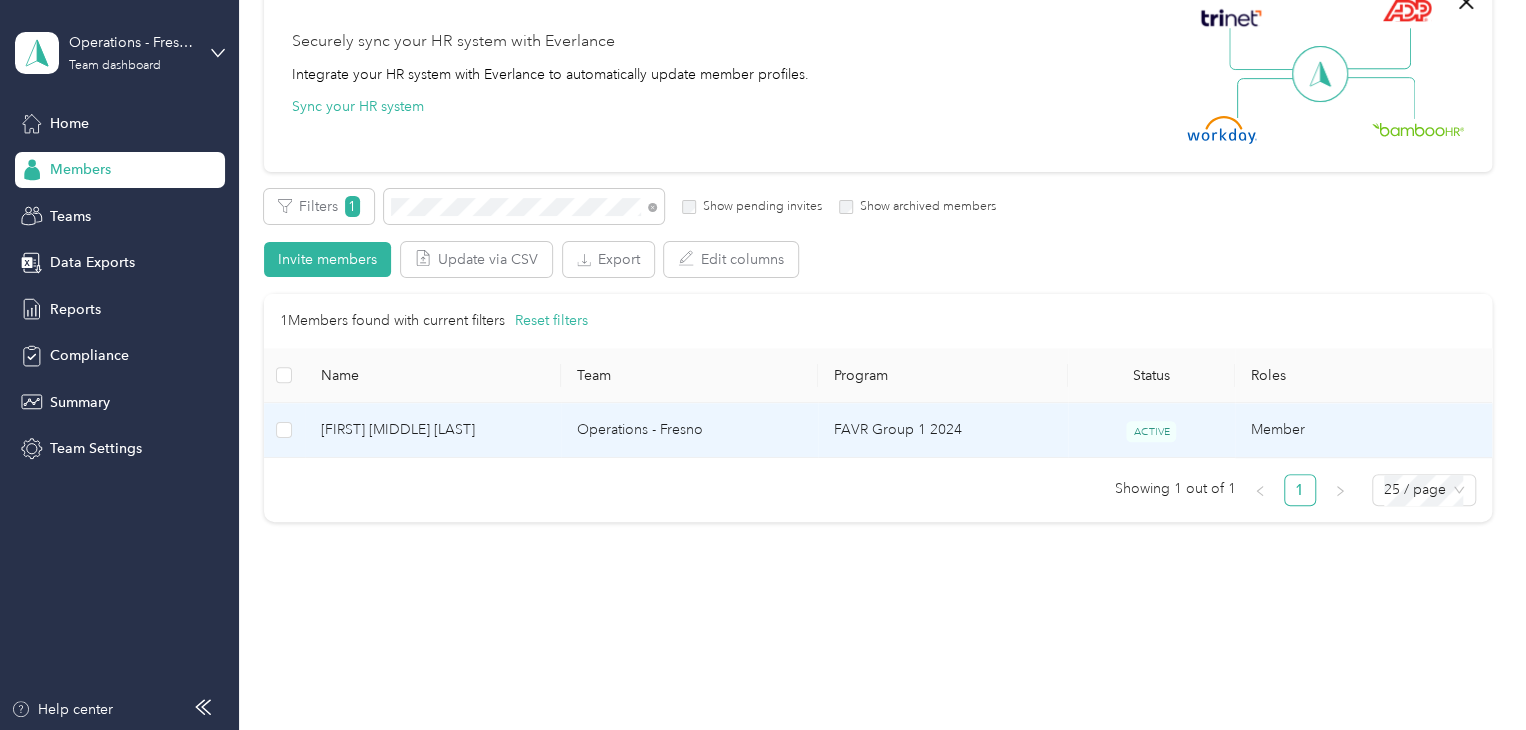 click on "[FIRST] [MIDDLE] [LAST]" at bounding box center [433, 430] 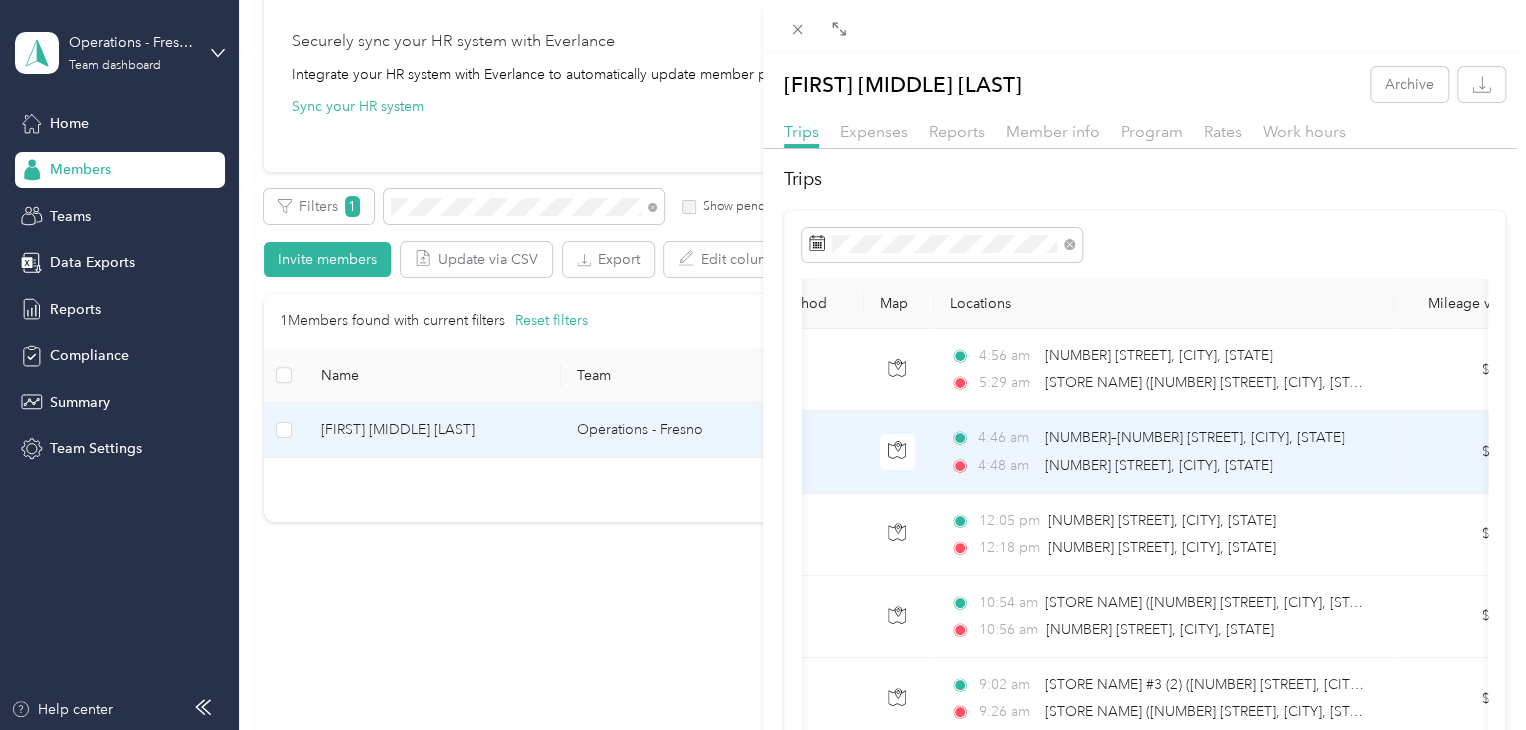 scroll, scrollTop: 0, scrollLeft: 0, axis: both 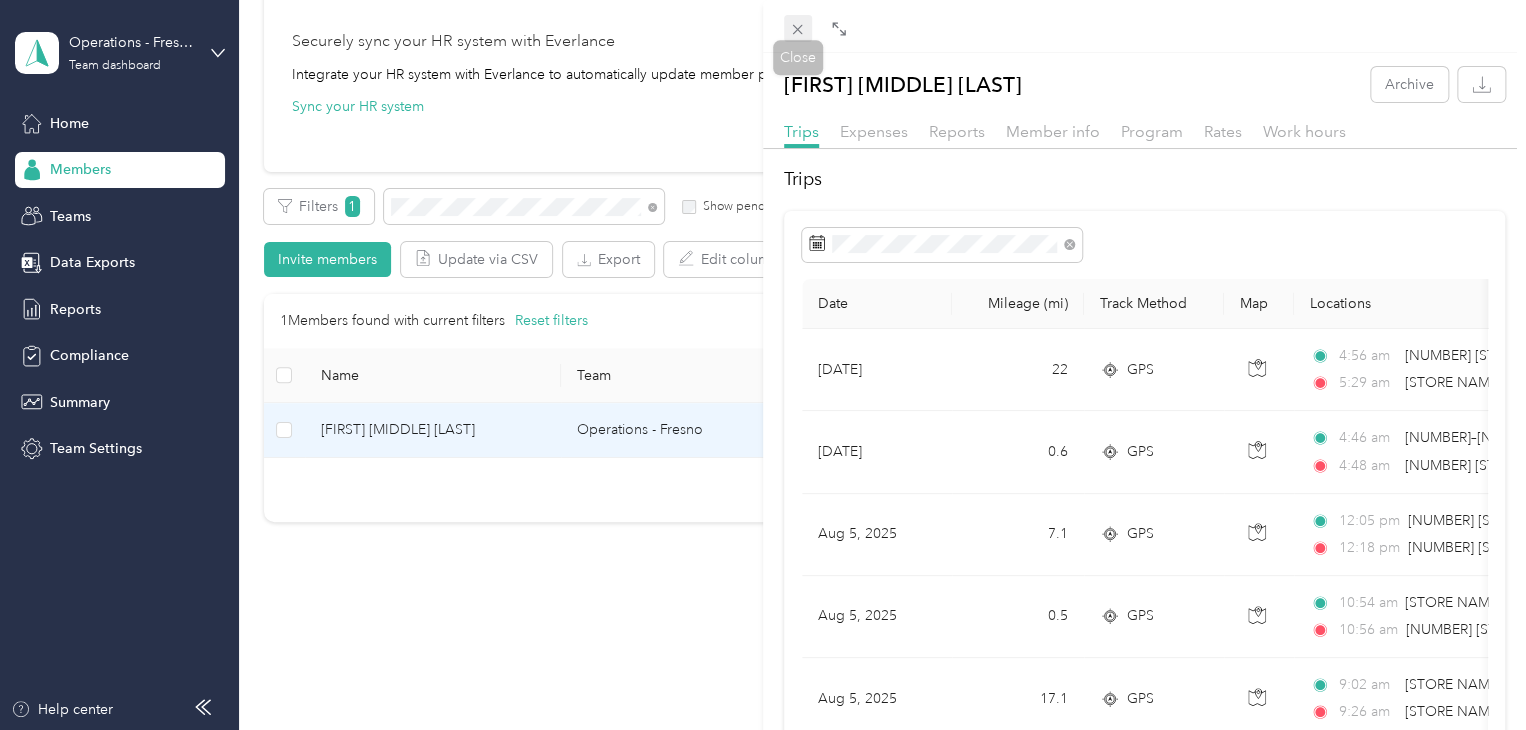 click at bounding box center [798, 29] 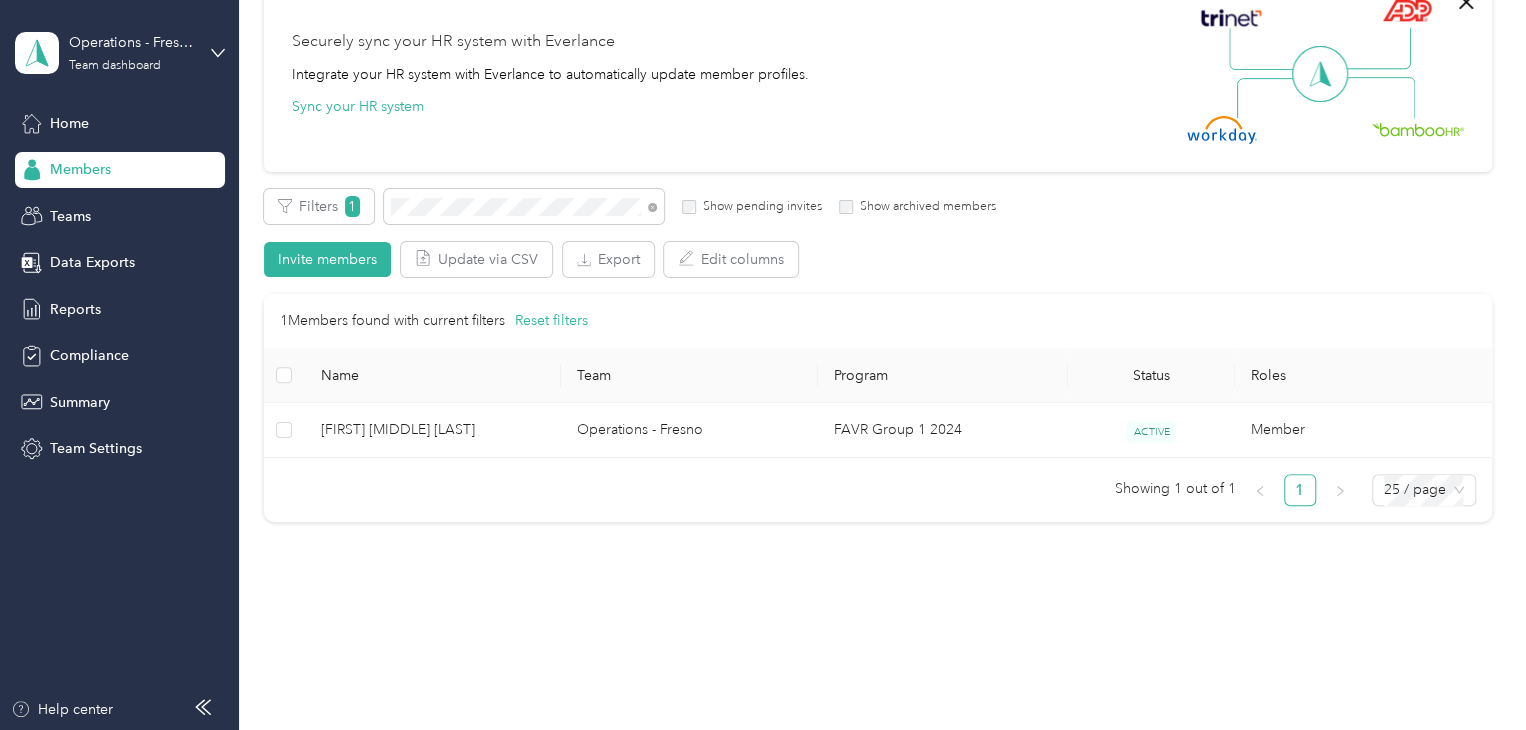 click at bounding box center [652, 206] 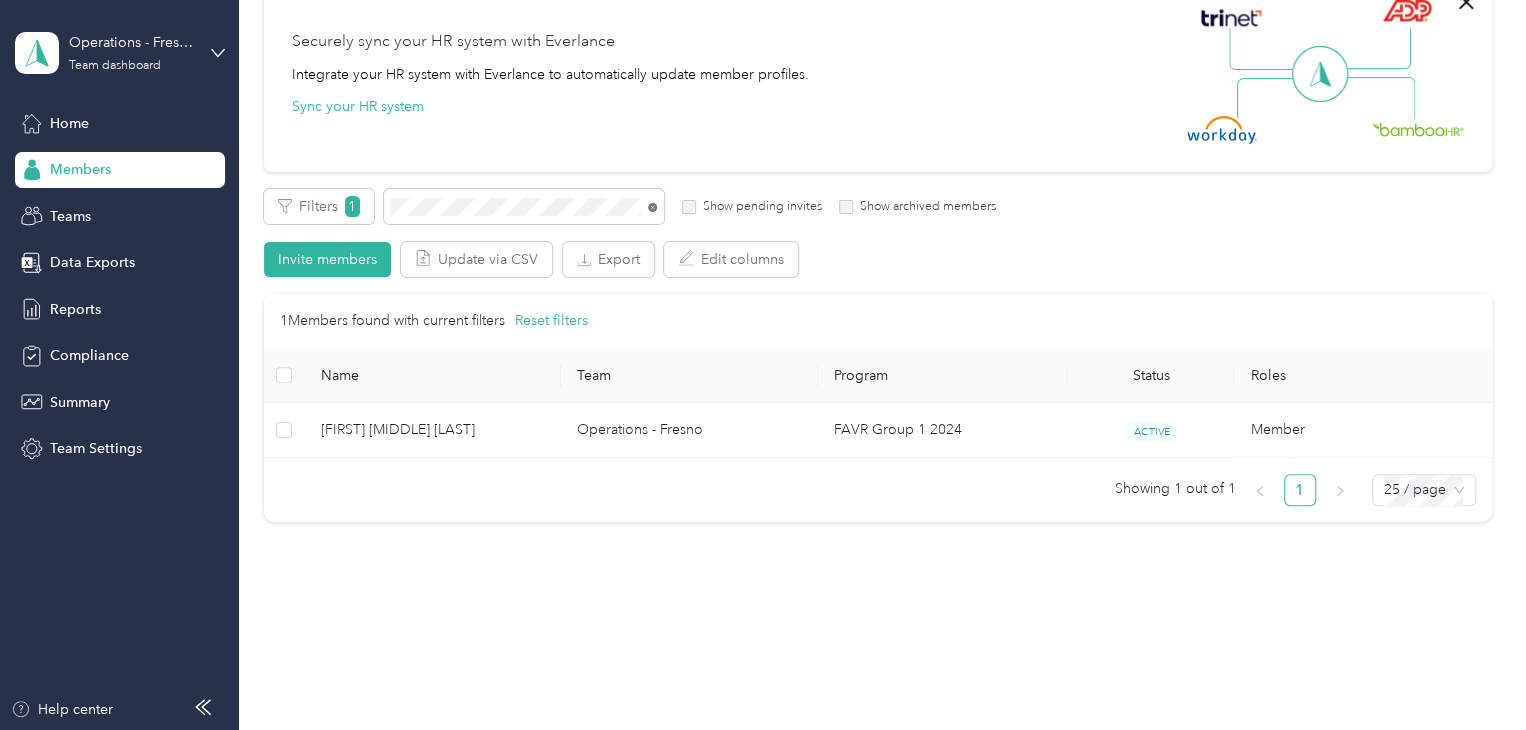 click 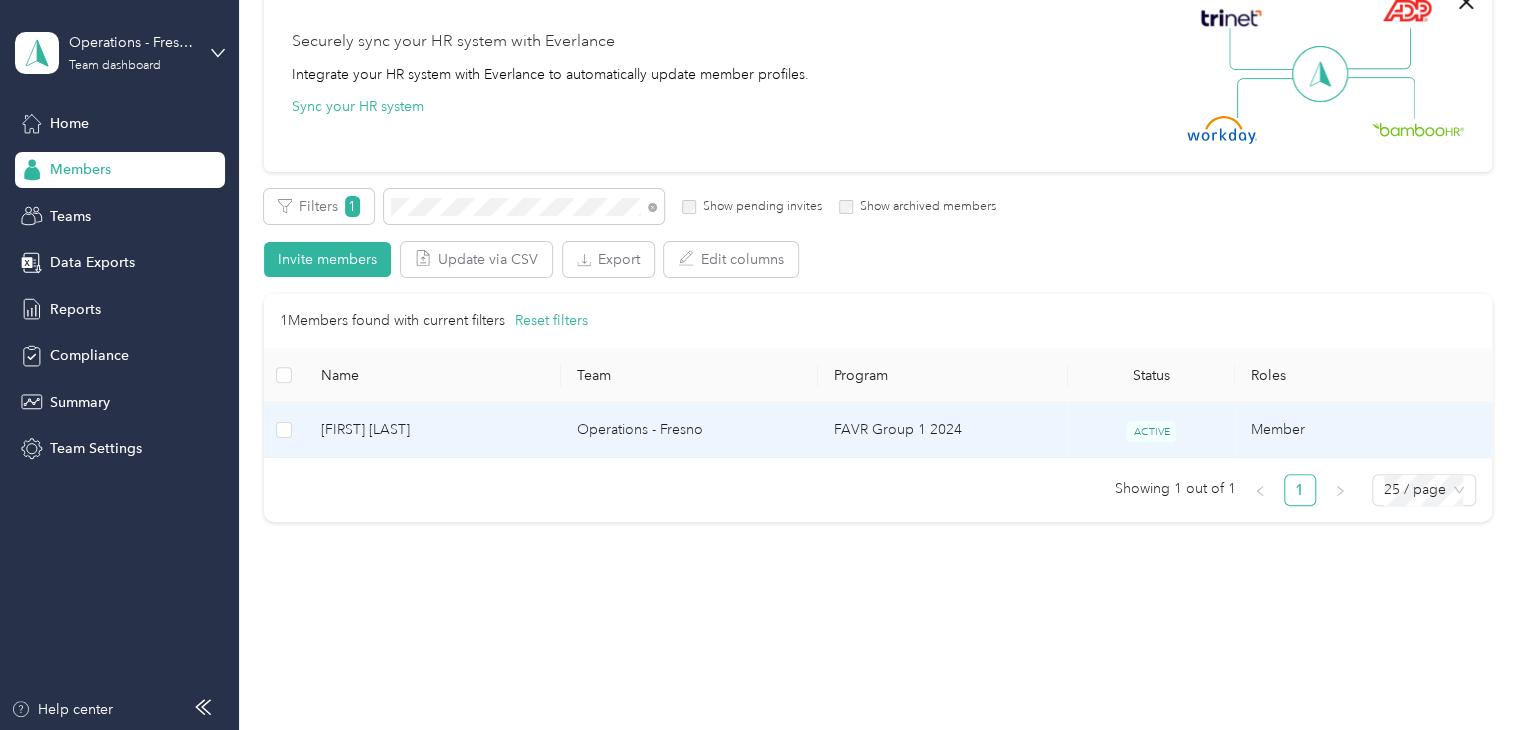 click on "[FIRST] [LAST]" at bounding box center [433, 430] 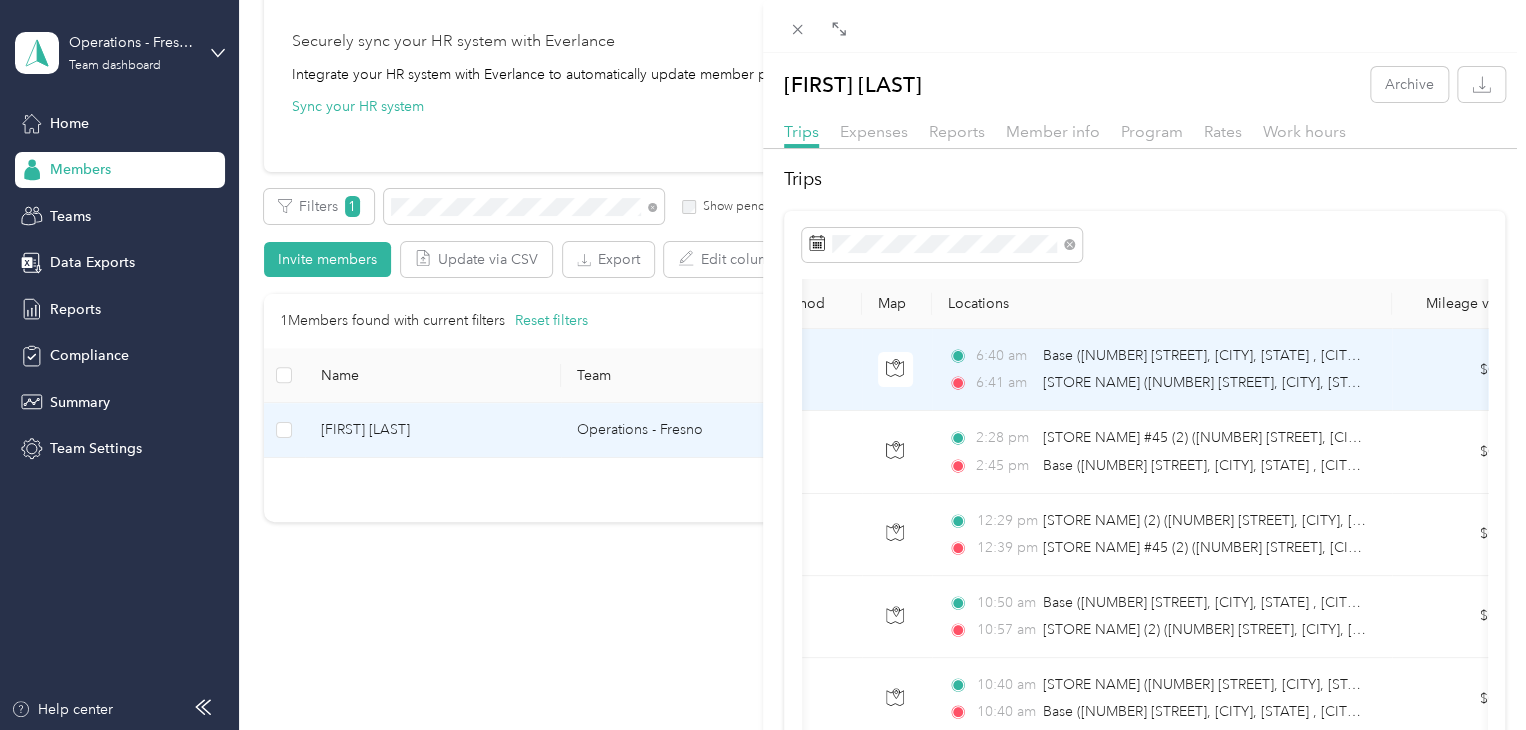 scroll, scrollTop: 0, scrollLeft: 0, axis: both 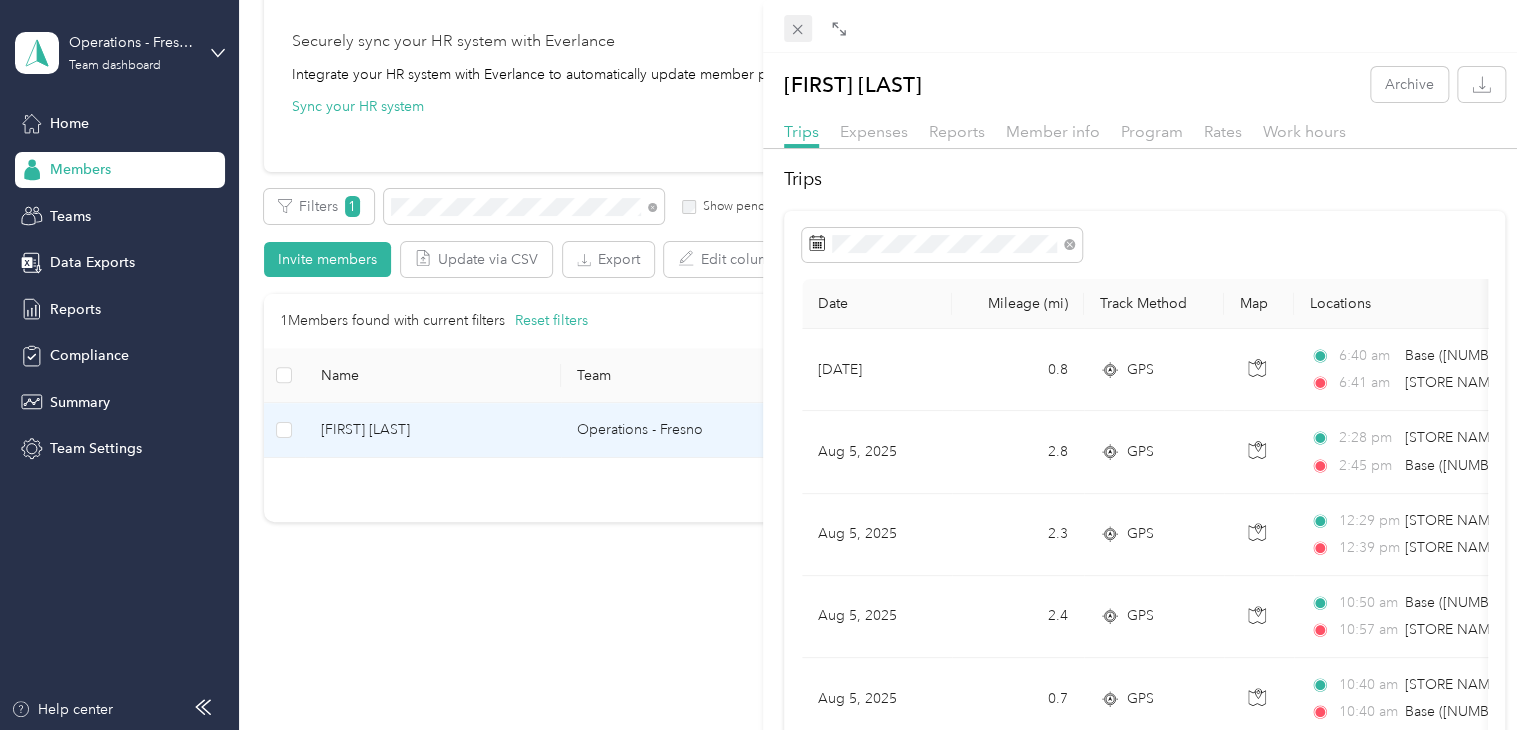 click 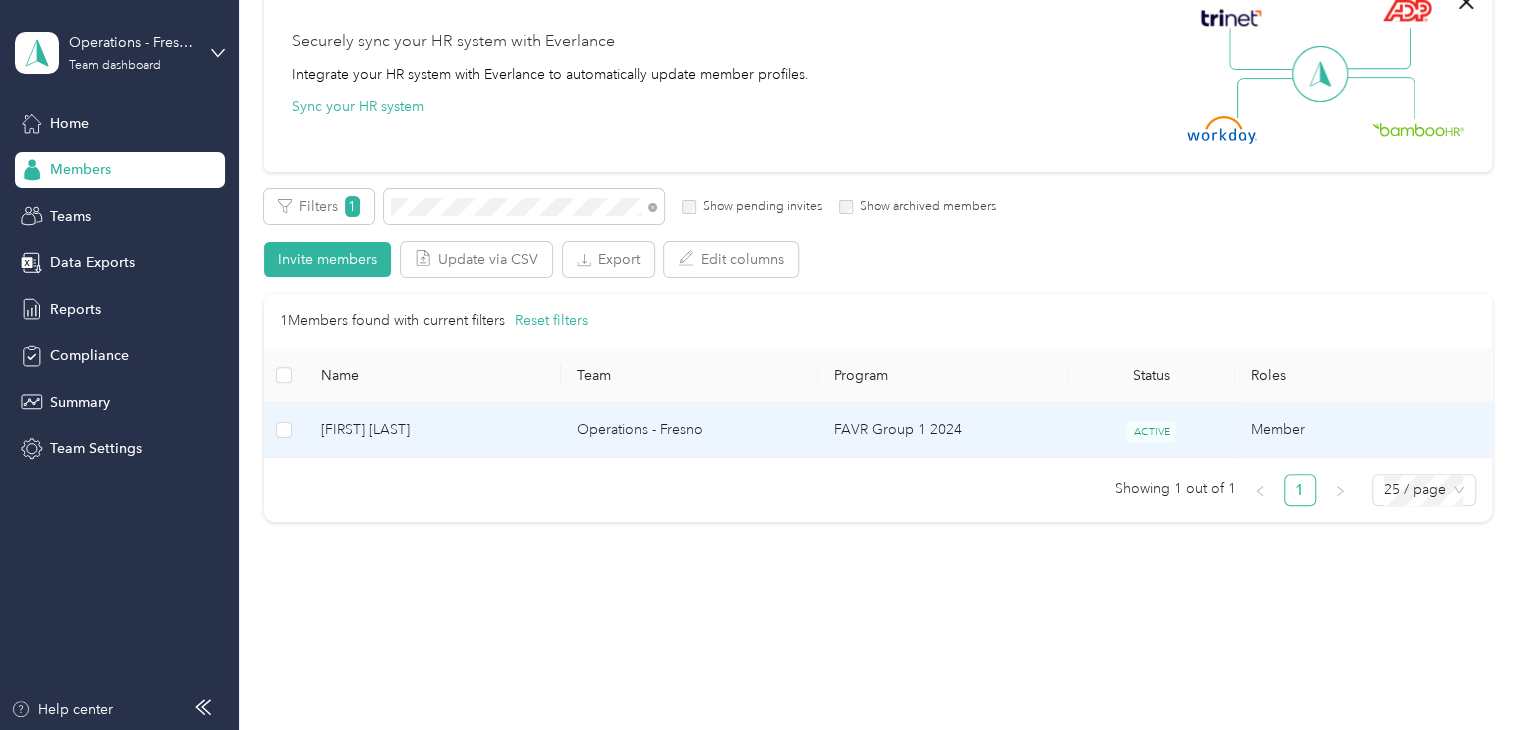 click on "[FIRST] [LAST]" at bounding box center [433, 430] 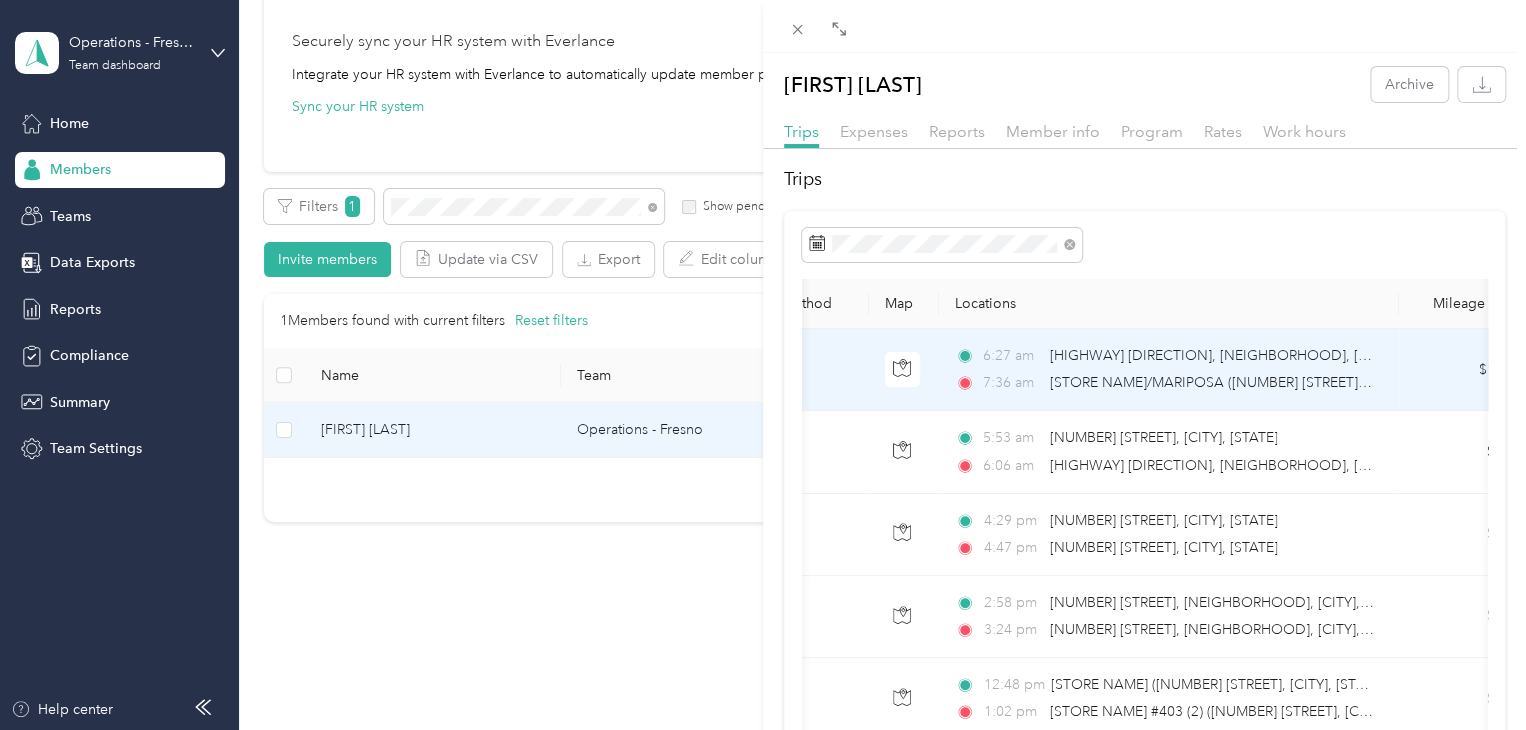 scroll, scrollTop: 0, scrollLeft: 0, axis: both 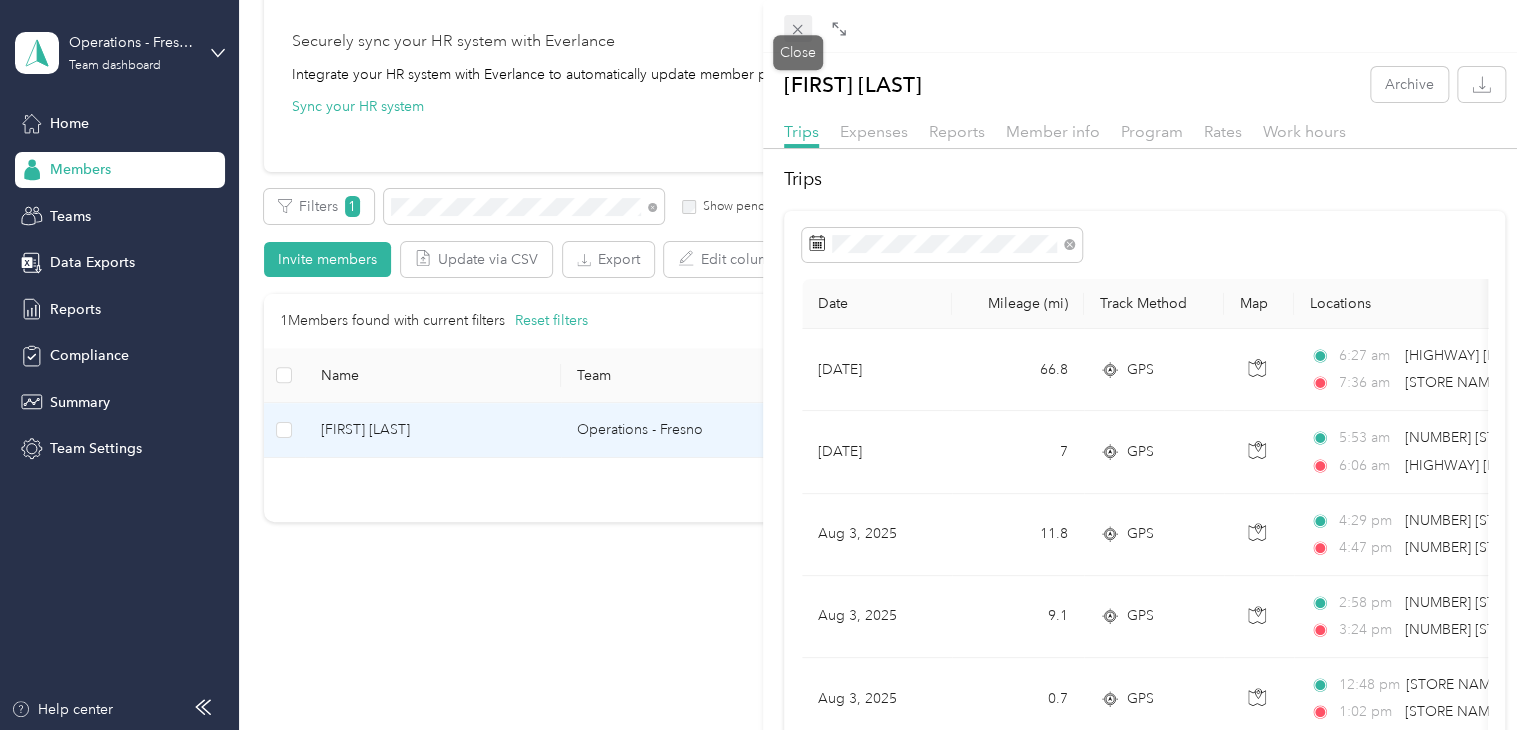 click 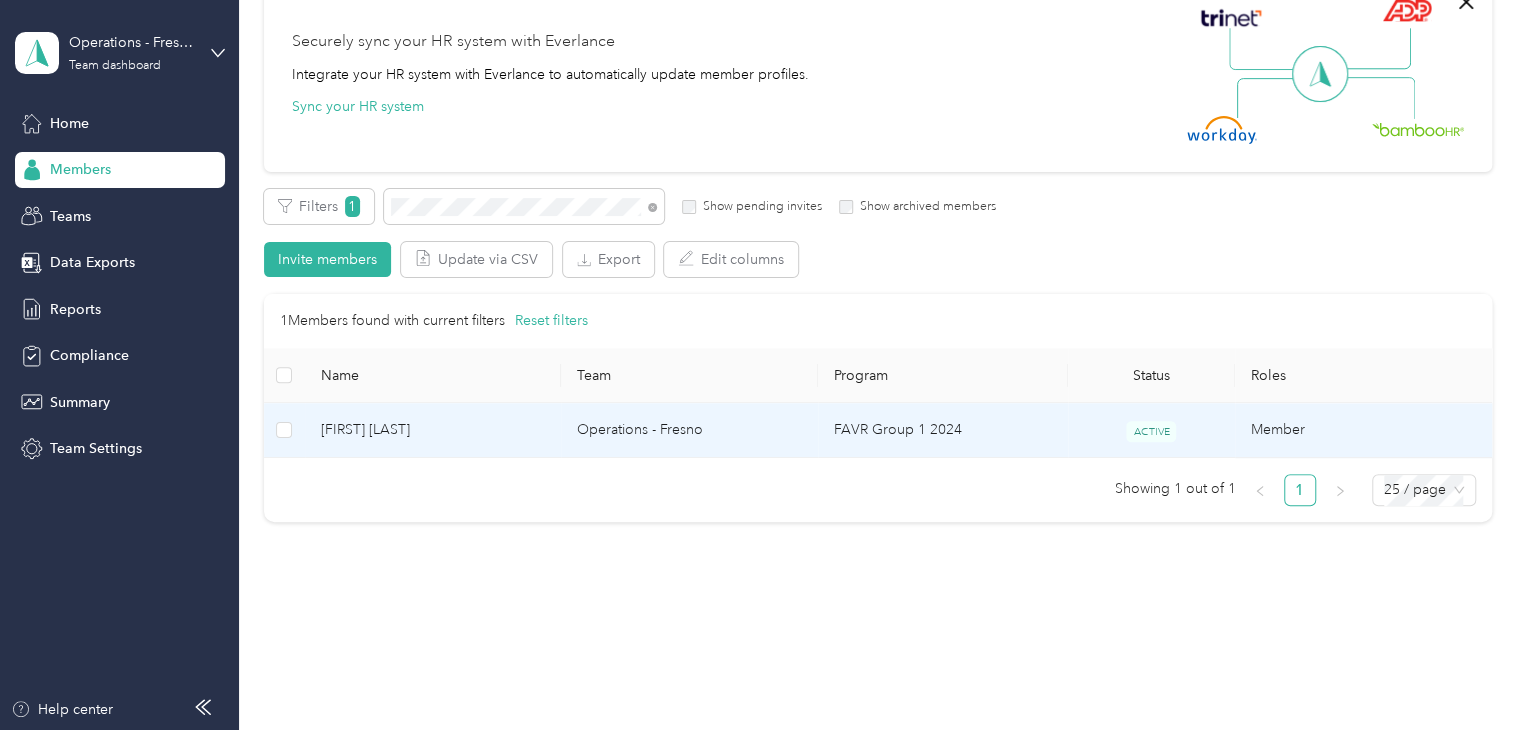 click on "[FIRST] [LAST]" at bounding box center (433, 430) 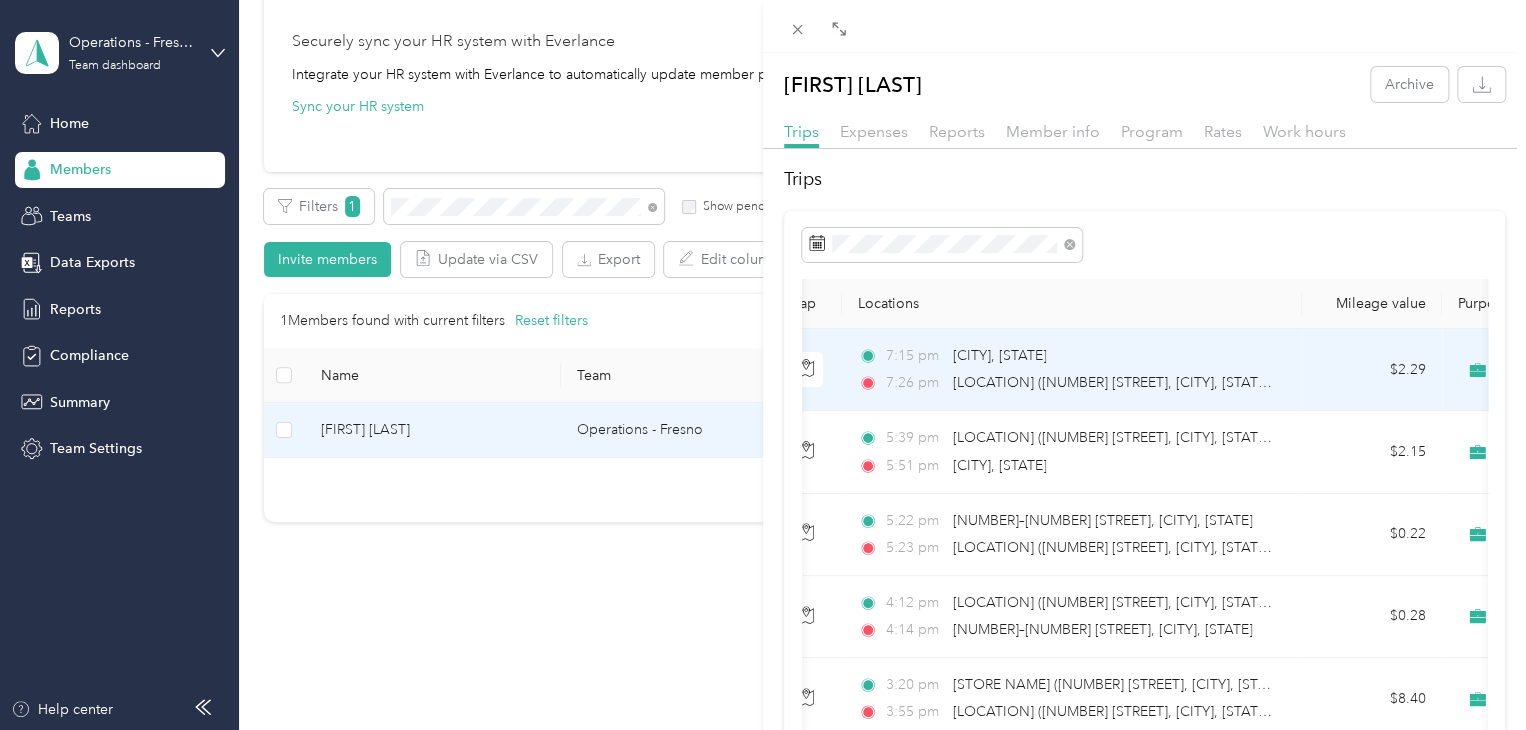 scroll, scrollTop: 0, scrollLeft: 0, axis: both 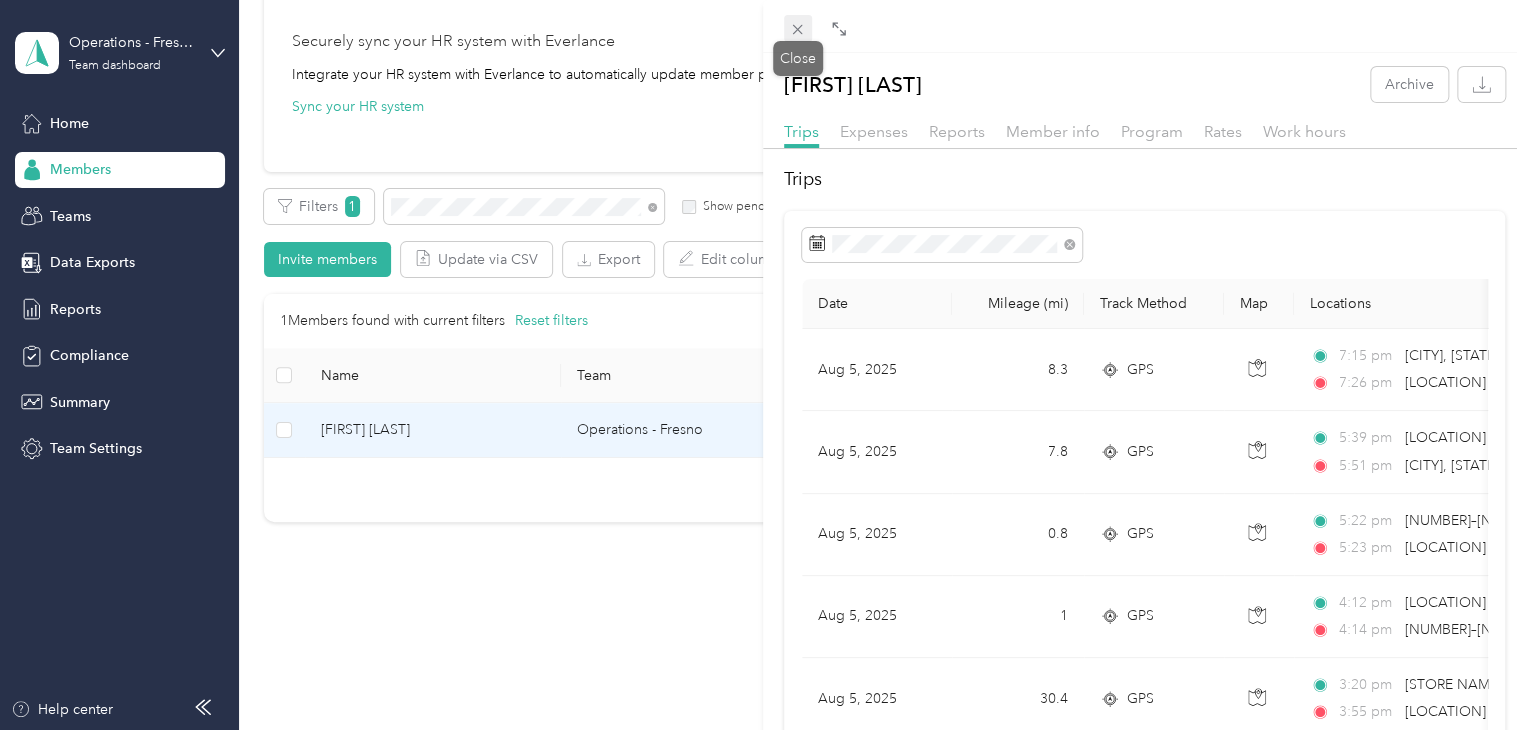click 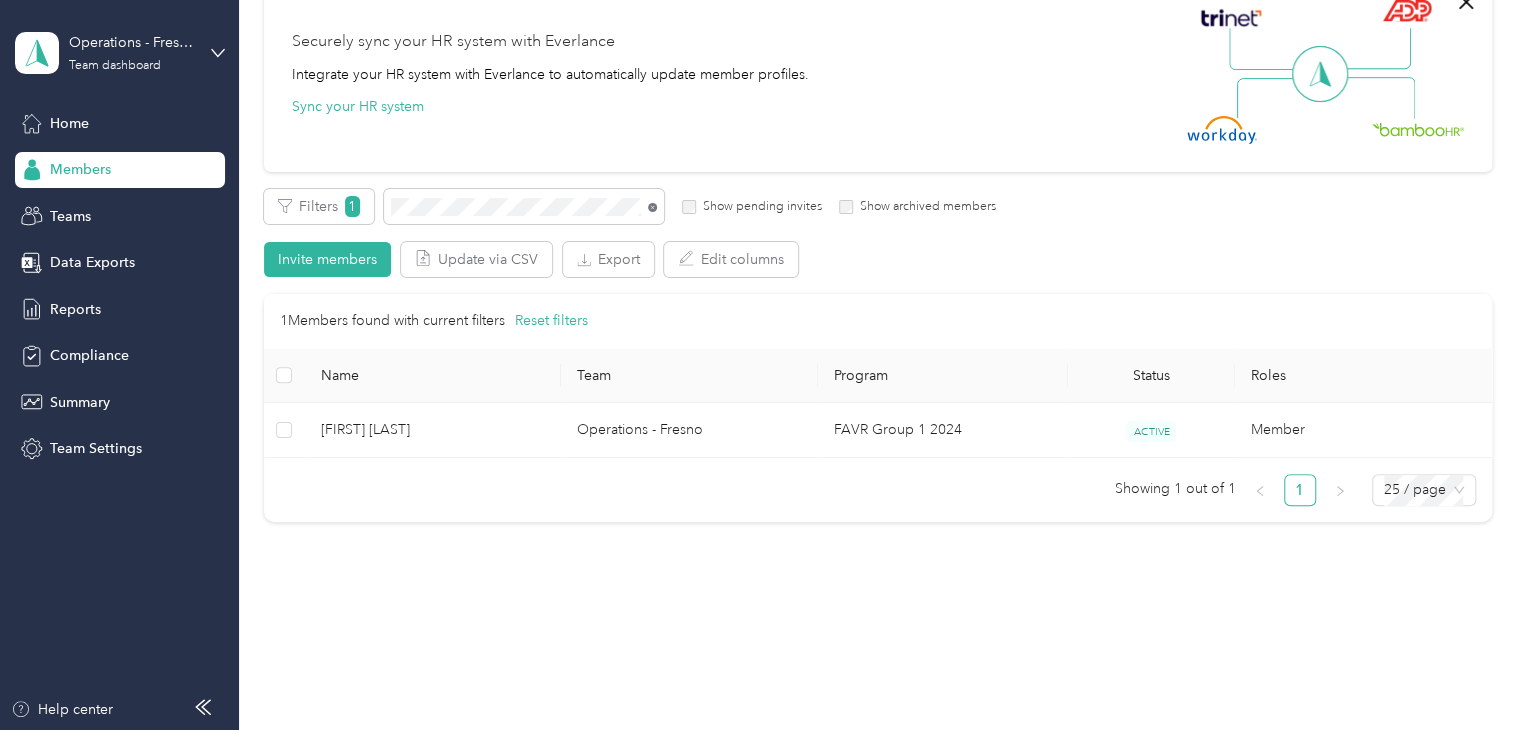 click 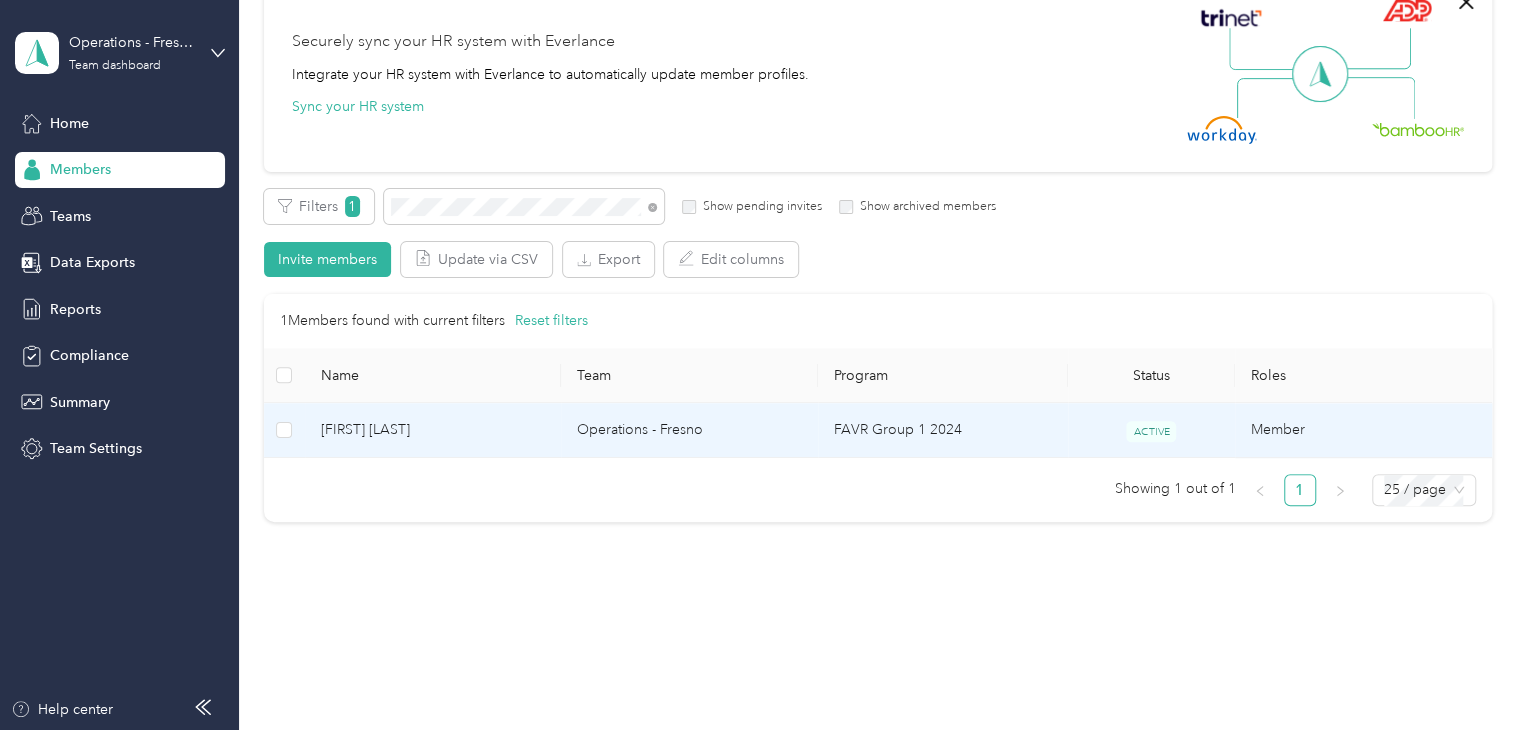 click on "[FIRST] [LAST]" at bounding box center [433, 430] 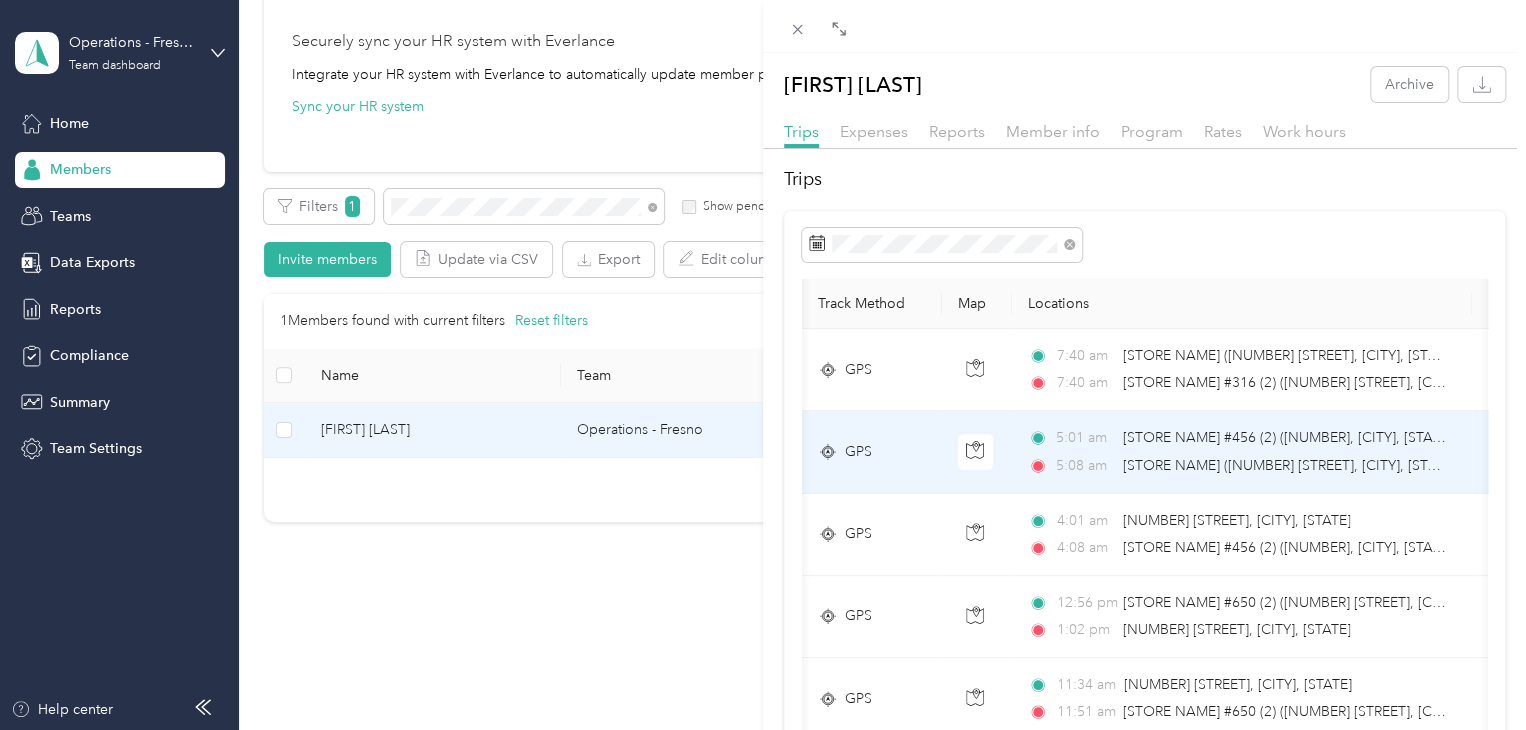 scroll, scrollTop: 0, scrollLeft: 0, axis: both 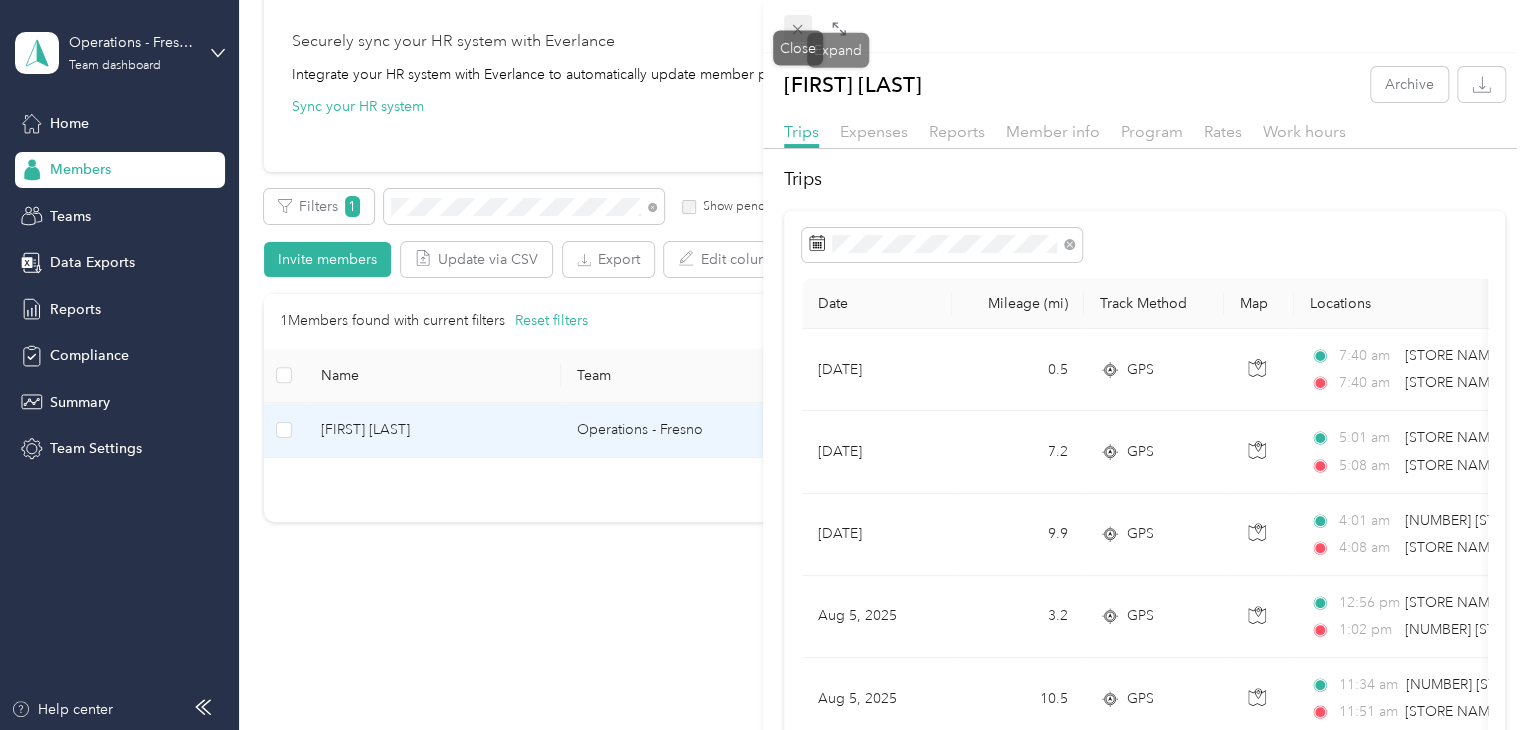 click 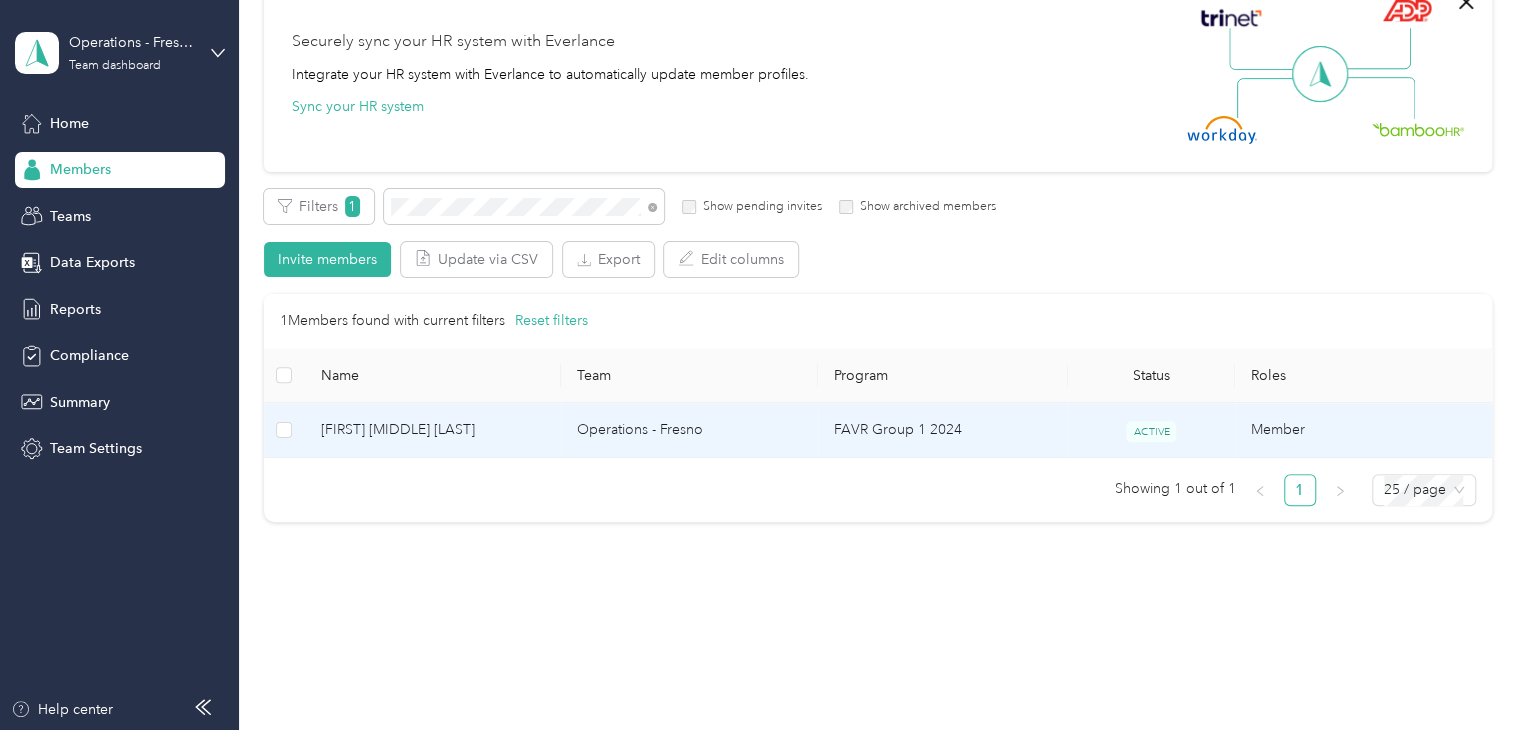 click on "[FIRST] [MIDDLE] [LAST]" at bounding box center [433, 430] 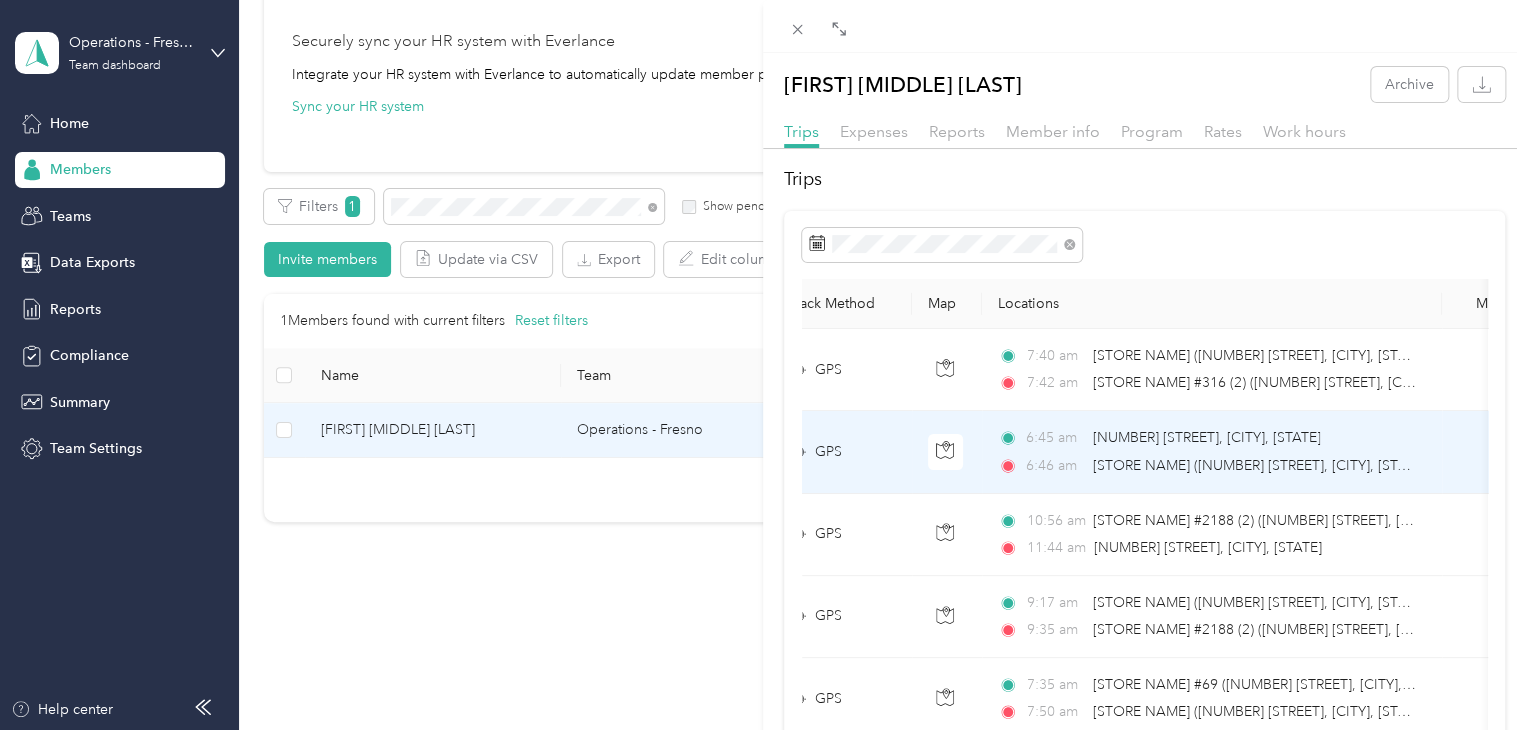 scroll, scrollTop: 0, scrollLeft: 0, axis: both 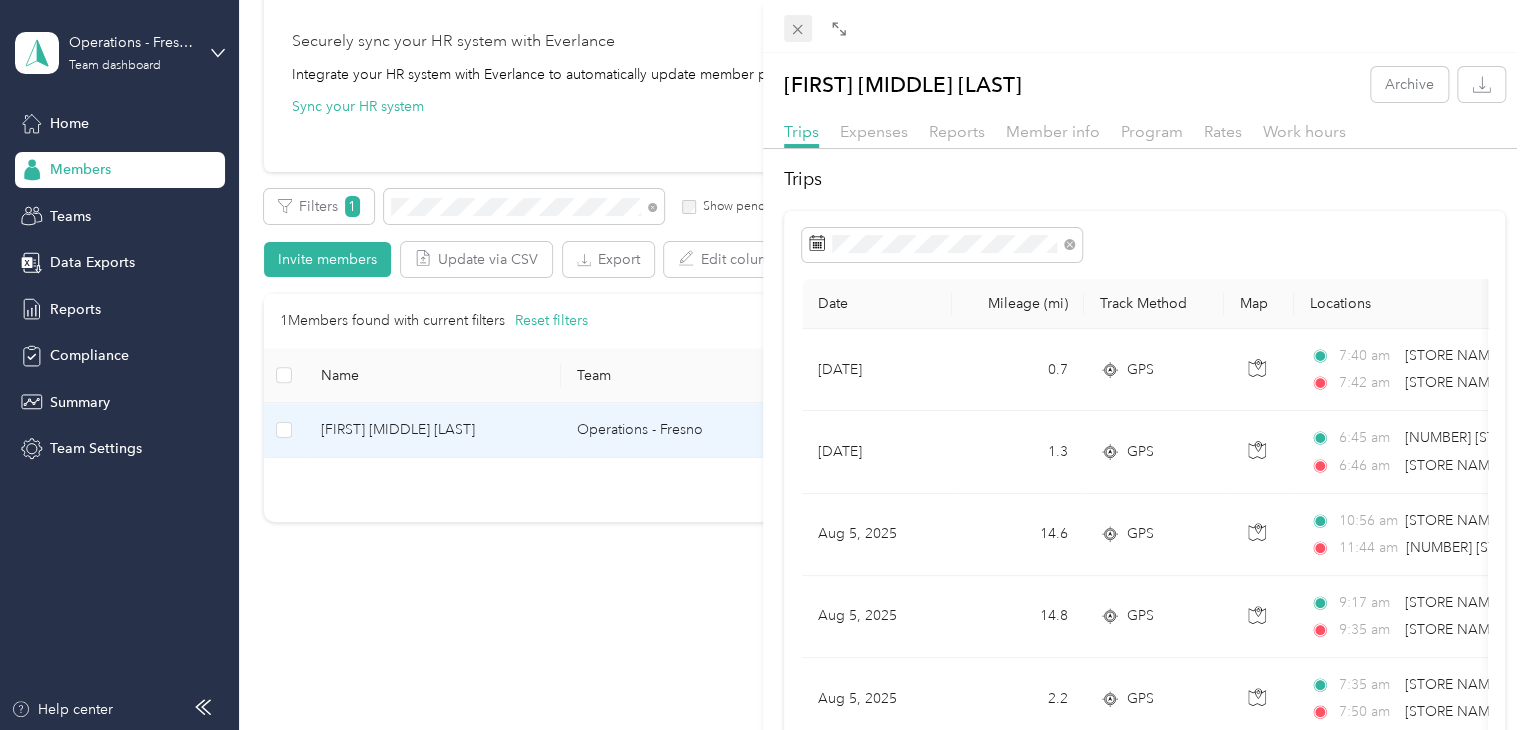 click 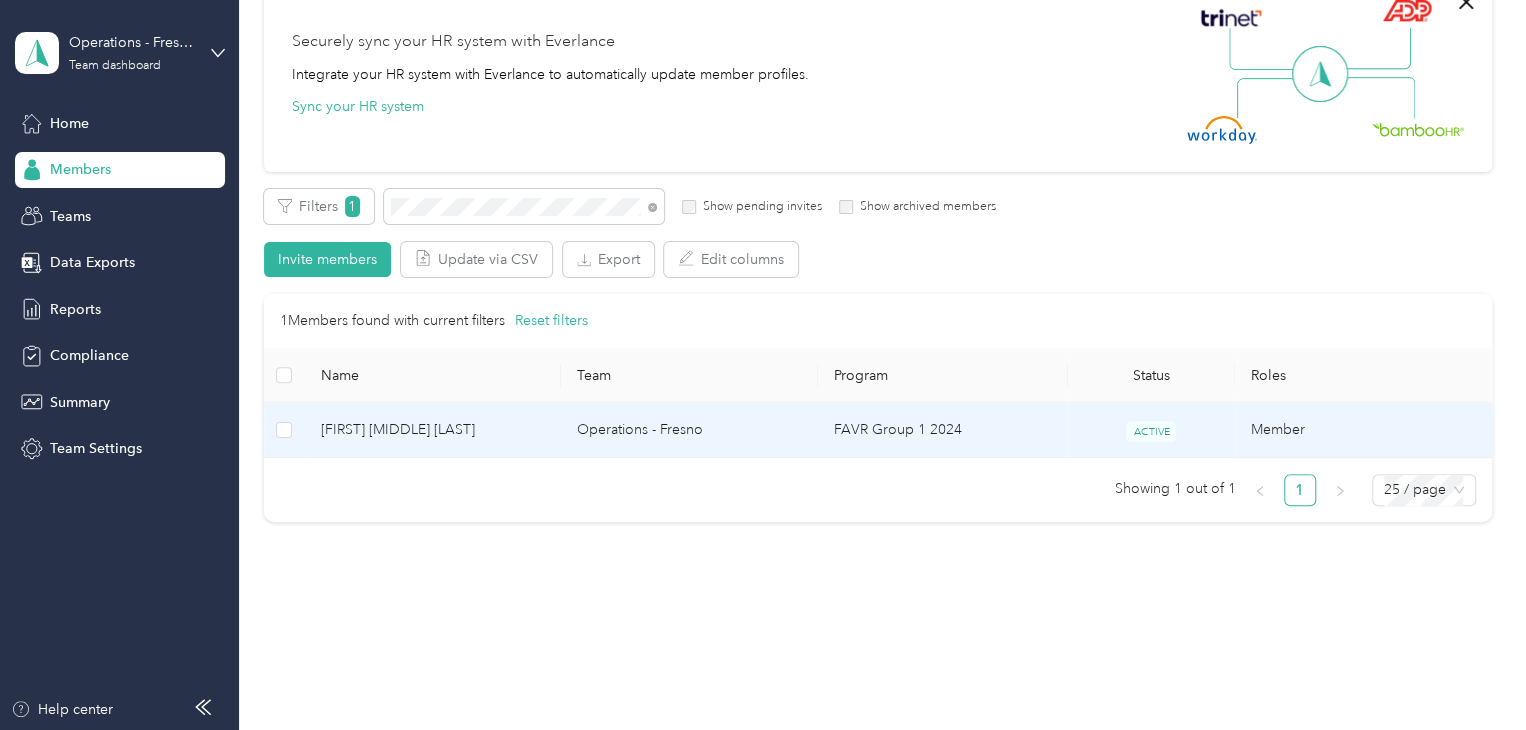 click on "[FIRST] [MIDDLE] [LAST]" at bounding box center [433, 430] 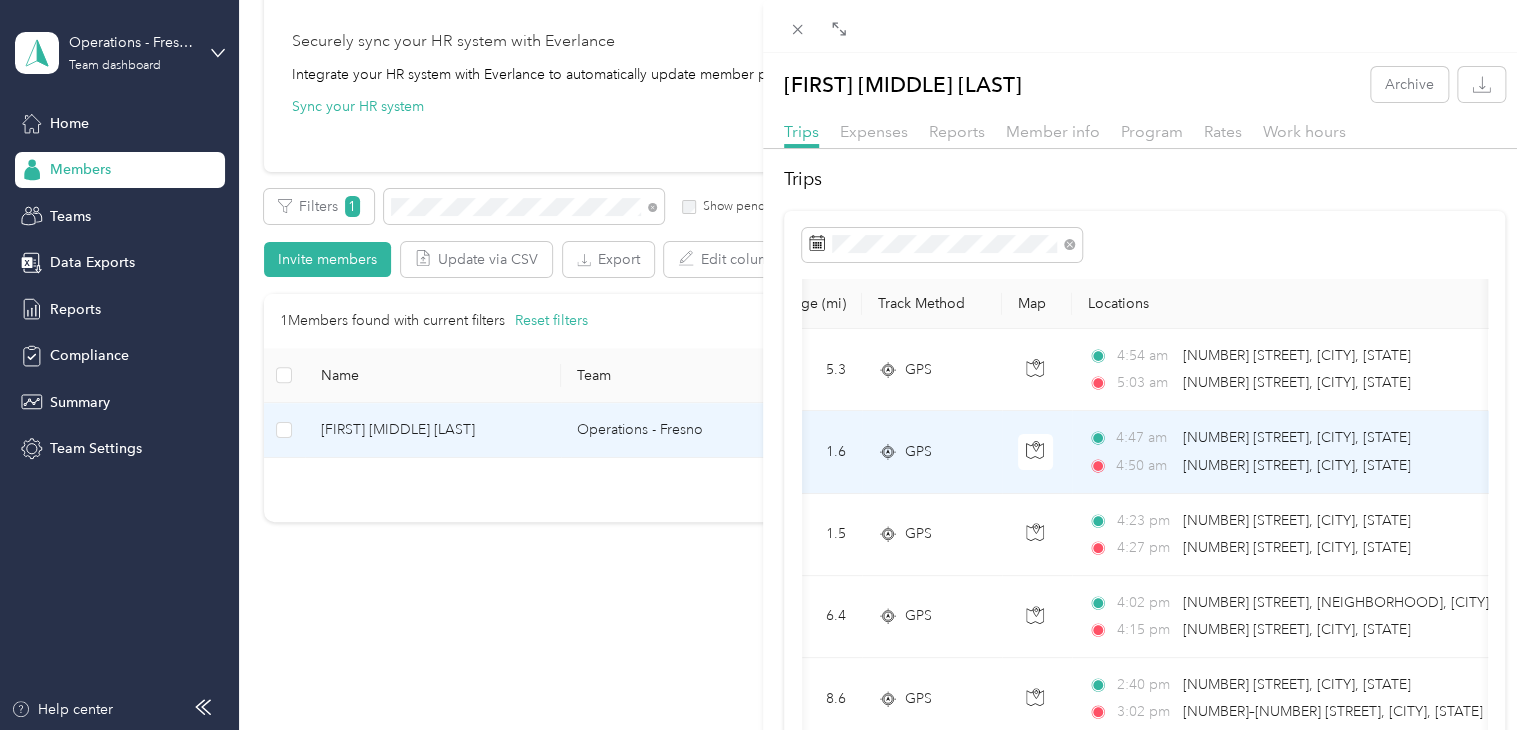 scroll, scrollTop: 0, scrollLeft: 0, axis: both 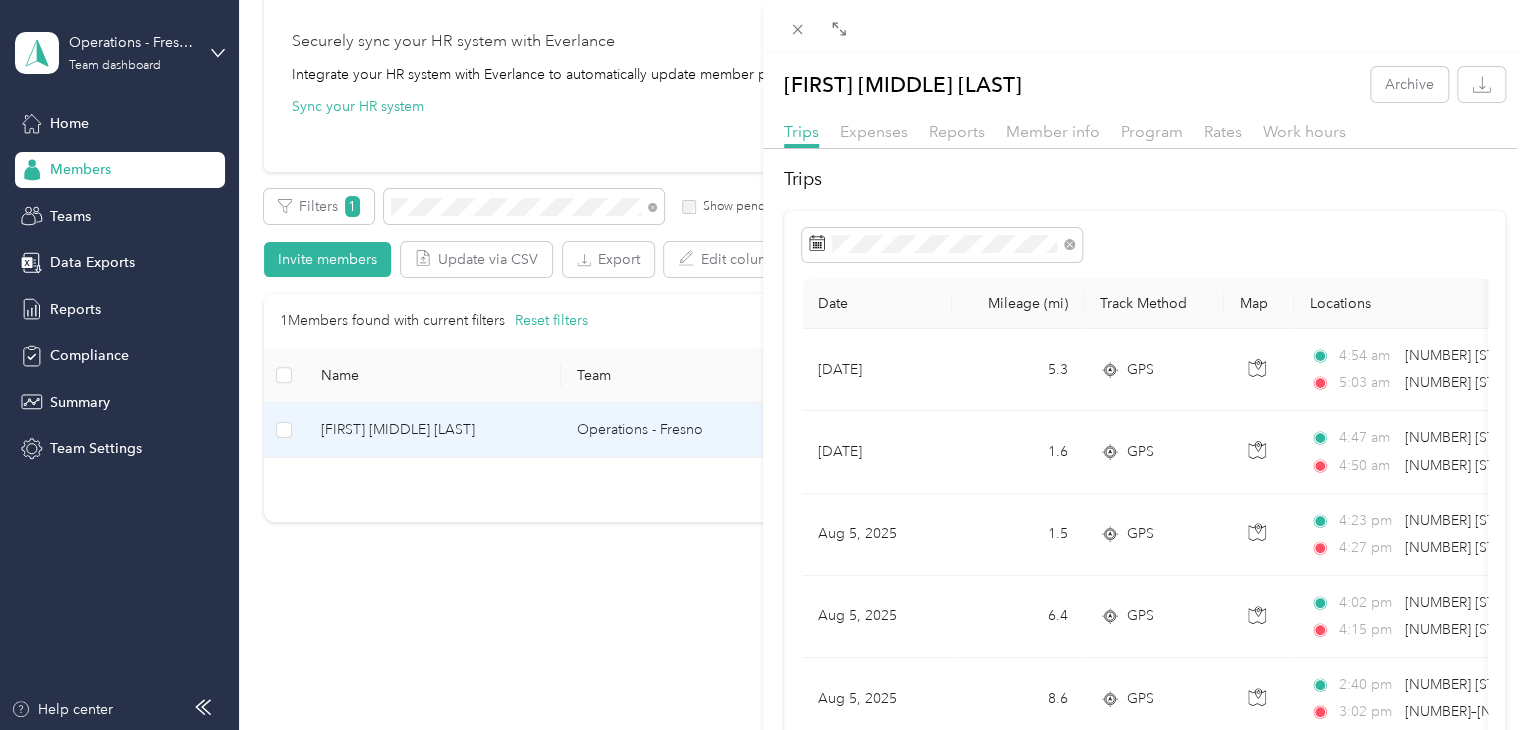click on "[FIRST] [LAST] Archive Trips Expenses Reports Member info Program Rates Work hours Trips Date Mileage (mi) Track Method Map Locations Mileage value Purpose               [DATE] [NUMBER] GPS [TIME] [NUMBER] [STREET], [NEIGHBORHOOD], [CITY], [STATE] [TIME] [NUMBER] [STREET], [NEIGHBORHOOD], [CITY], [STATE] $[PRICE] [COMPANY NAME] [DATE] [NUMBER] GPS [TIME] [NUMBER] [STREET], [NEIGHBORHOOD], [CITY], [STATE] [TIME] [NUMBER] [STREET], [NEIGHBORHOOD], [CITY], [STATE] $[PRICE] [COMPANY NAME] [DATE] [NUMBER] GPS [TIME] [NUMBER] [STREET], [NEIGHBORHOOD], [CITY], [STATE] [TIME] [NUMBER] [STREET], [NEIGHBORHOOD], [CITY], [STATE] $[PRICE] [COMPANY NAME] [DATE] [NUMBER] GPS [TIME] [NUMBER] [STREET], [NEIGHBORHOOD], [CITY], [STATE] [TIME] [NUMBER] [STREET], [NEIGHBORHOOD], [CITY], [STATE] $[PRICE] [COMPANY NAME] [DATE] [NUMBER] GPS [TIME] [STORE NAME] ([NUMBER] [STREET], [CITY], [STATE]) [TIME] $[PRICE] [COMPANY NAME] [DATE] [NUMBER] GPS [TIME]" at bounding box center [763, 365] 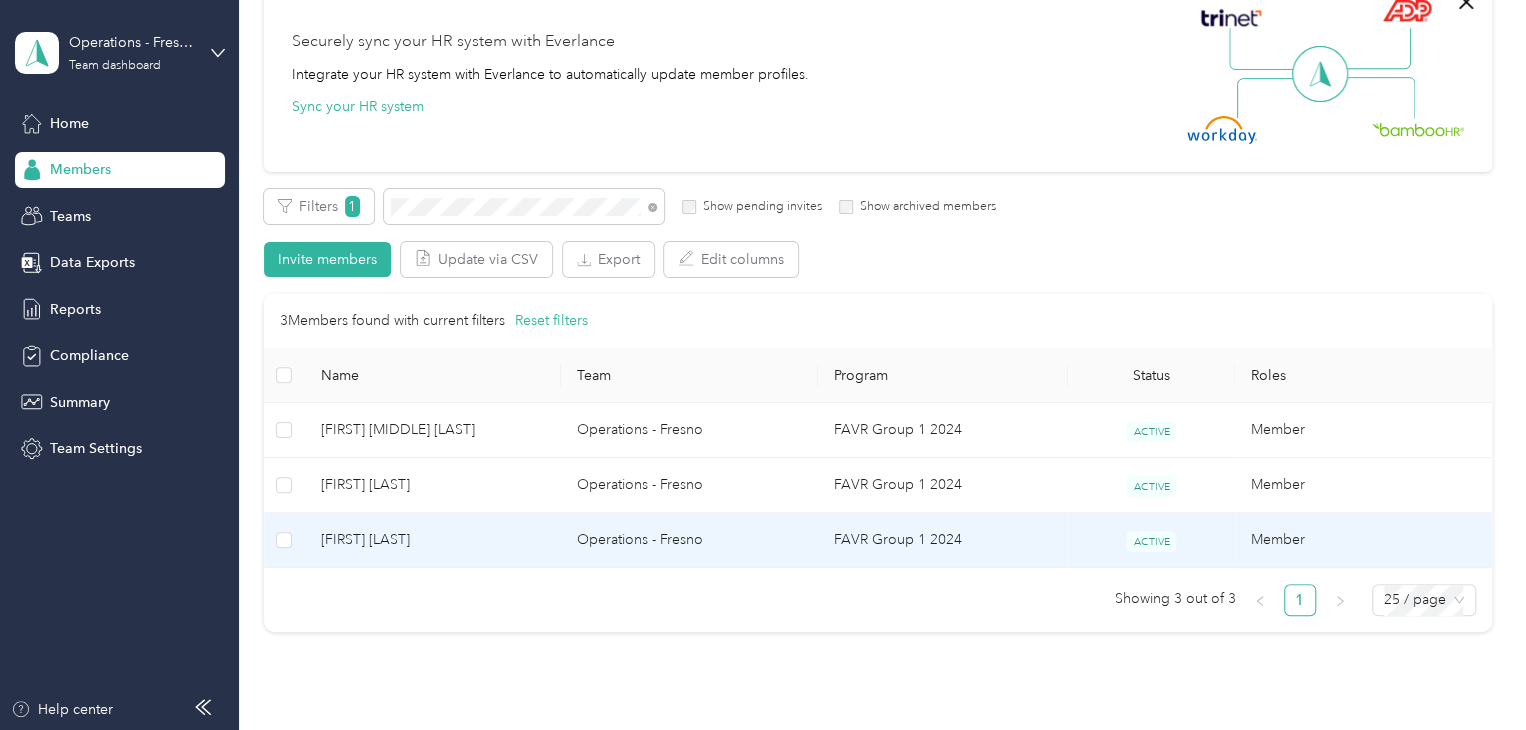 click on "[FIRST] [LAST]" at bounding box center [433, 540] 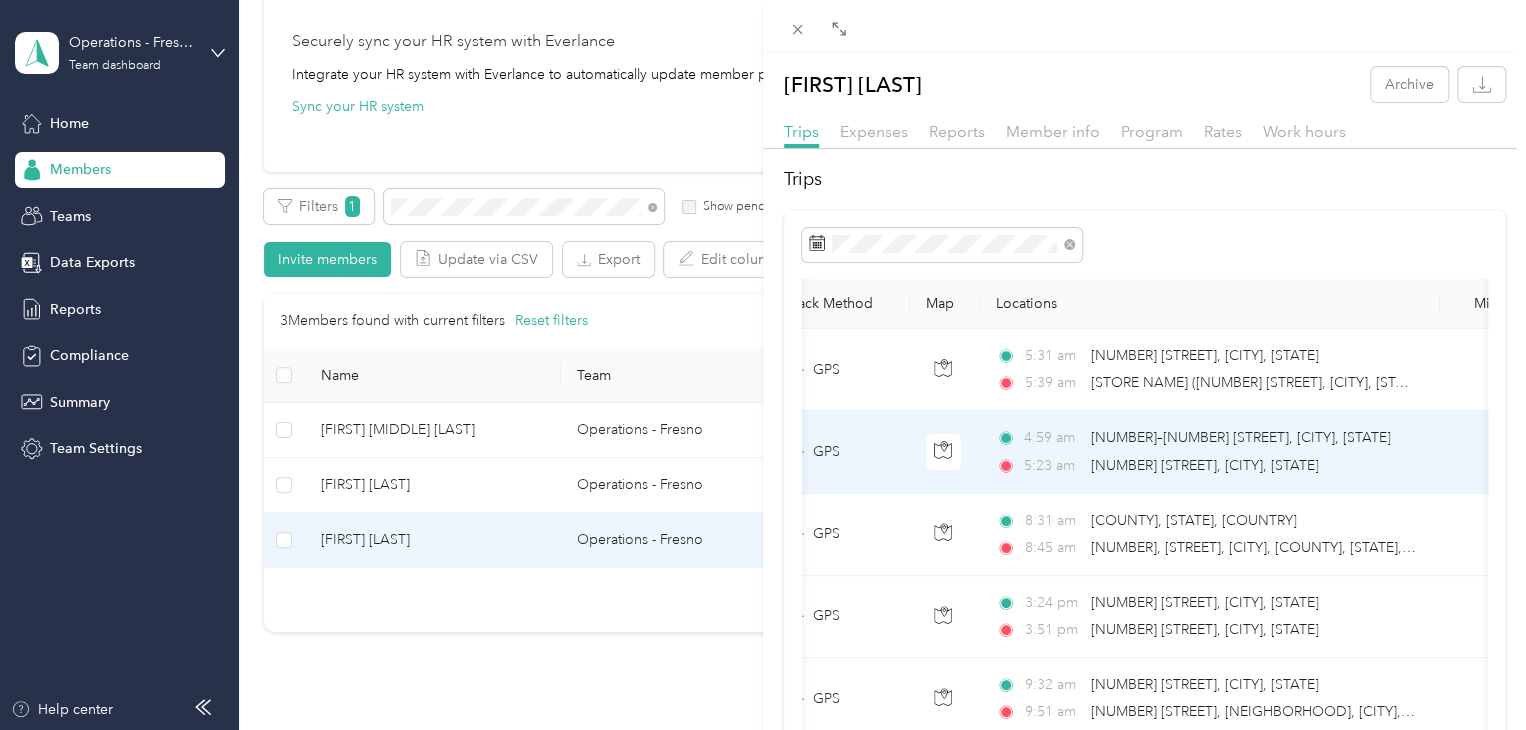 scroll, scrollTop: 0, scrollLeft: 0, axis: both 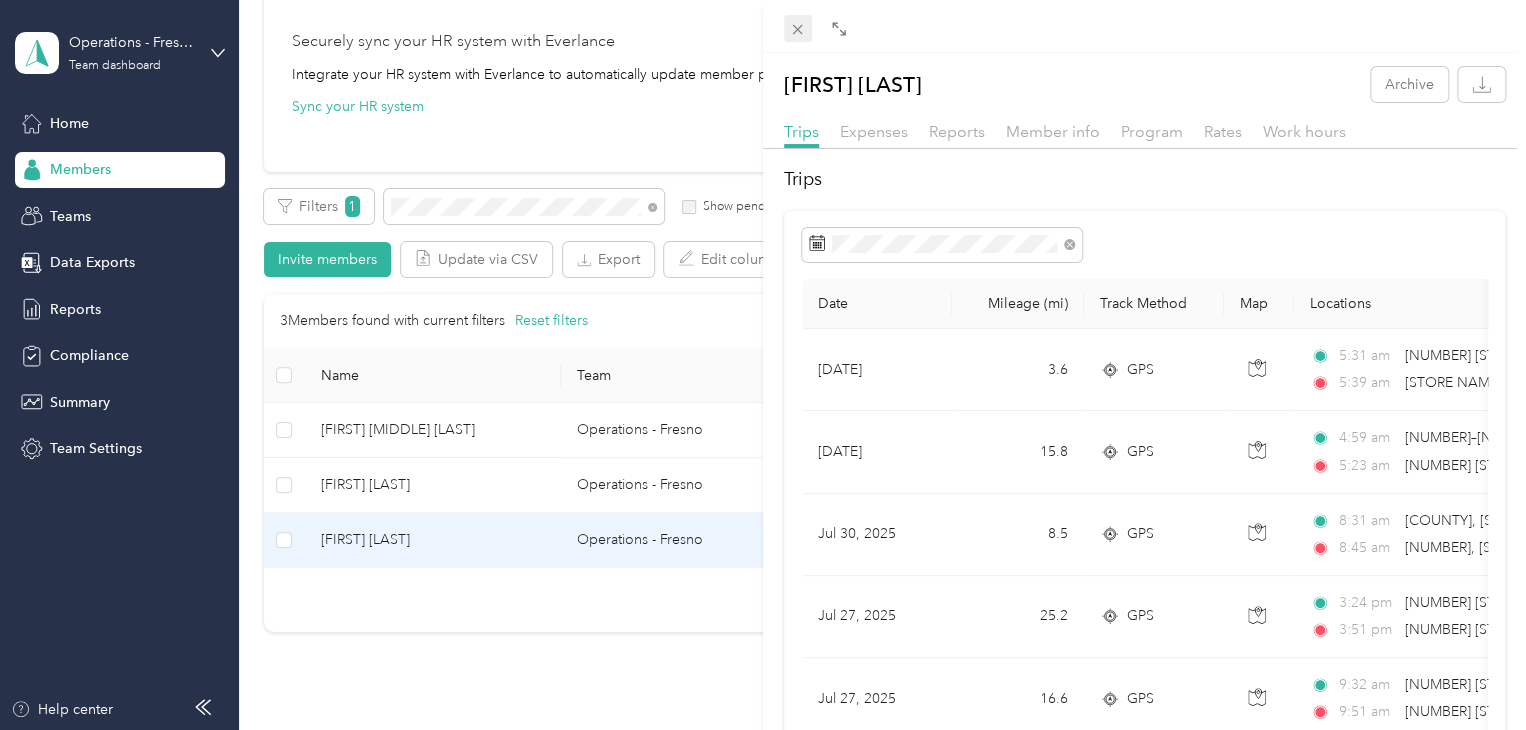 click 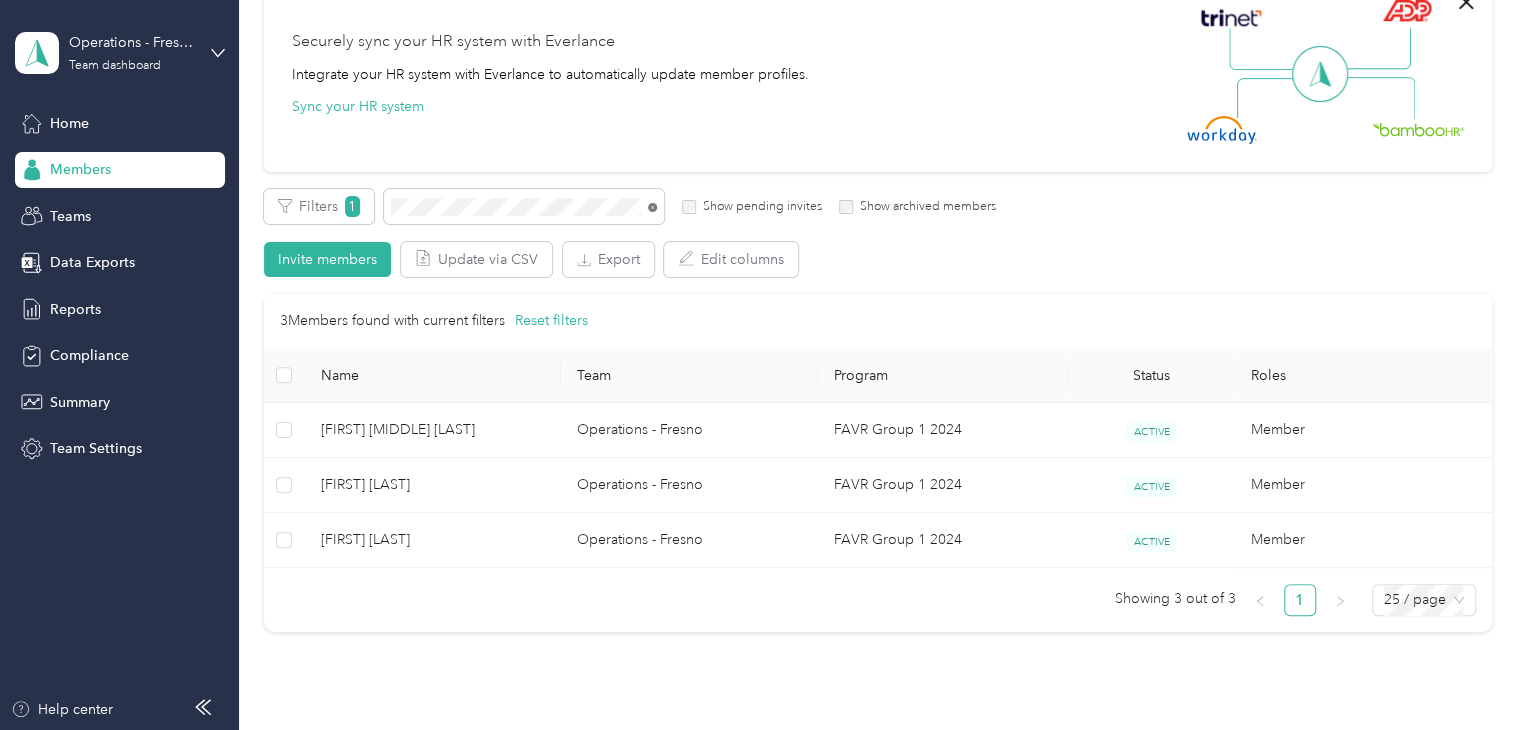 click 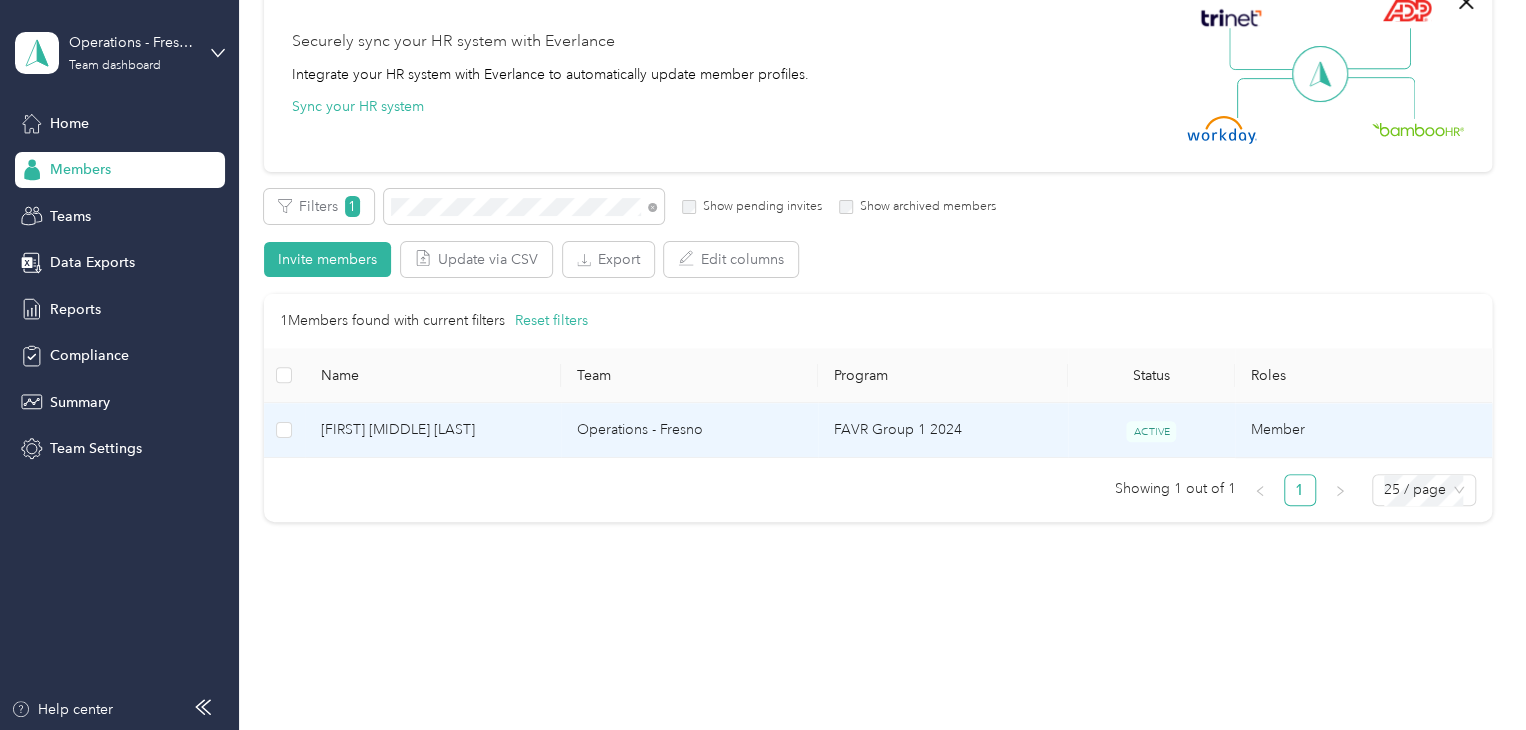 click on "[FIRST] [MIDDLE] [LAST]" at bounding box center (433, 430) 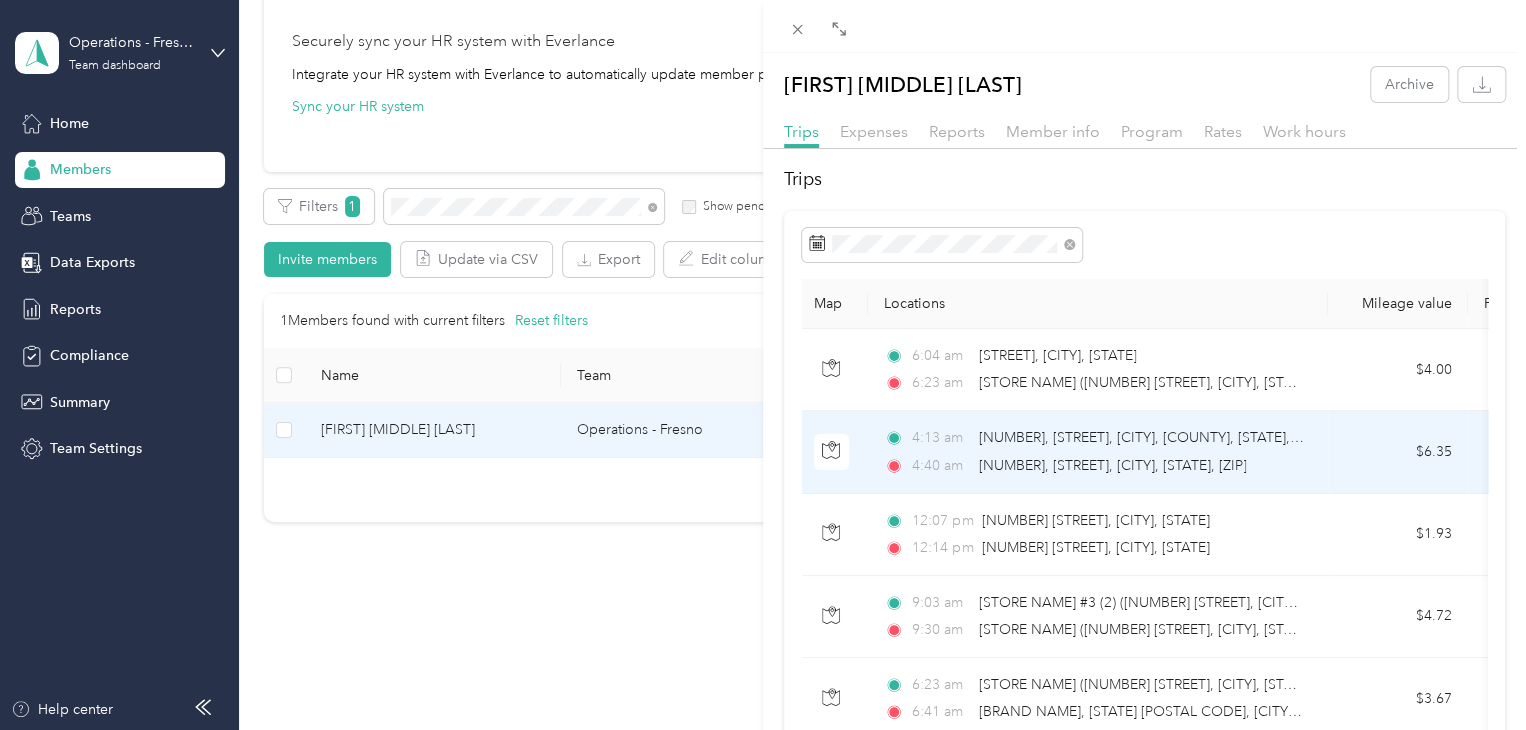 scroll, scrollTop: 0, scrollLeft: 0, axis: both 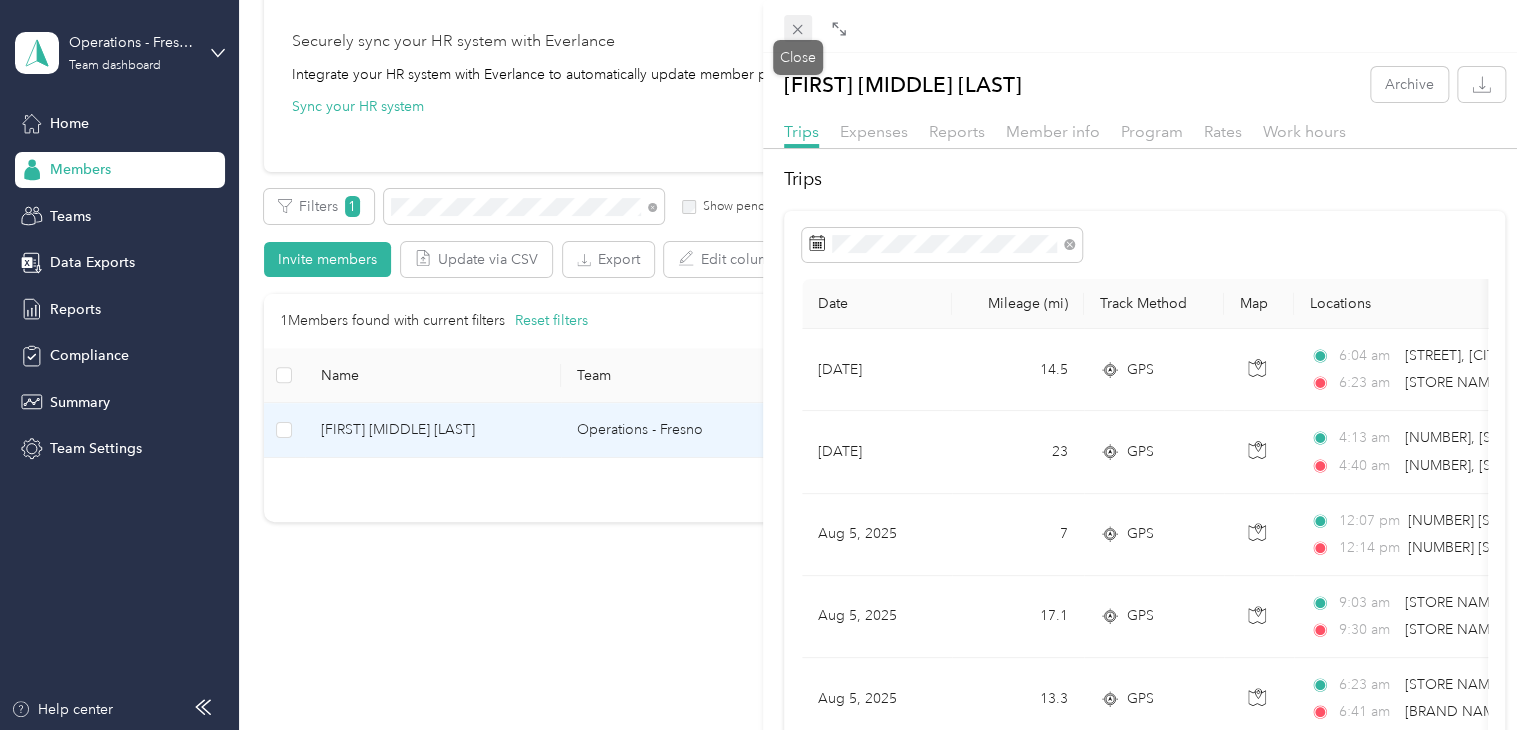 click 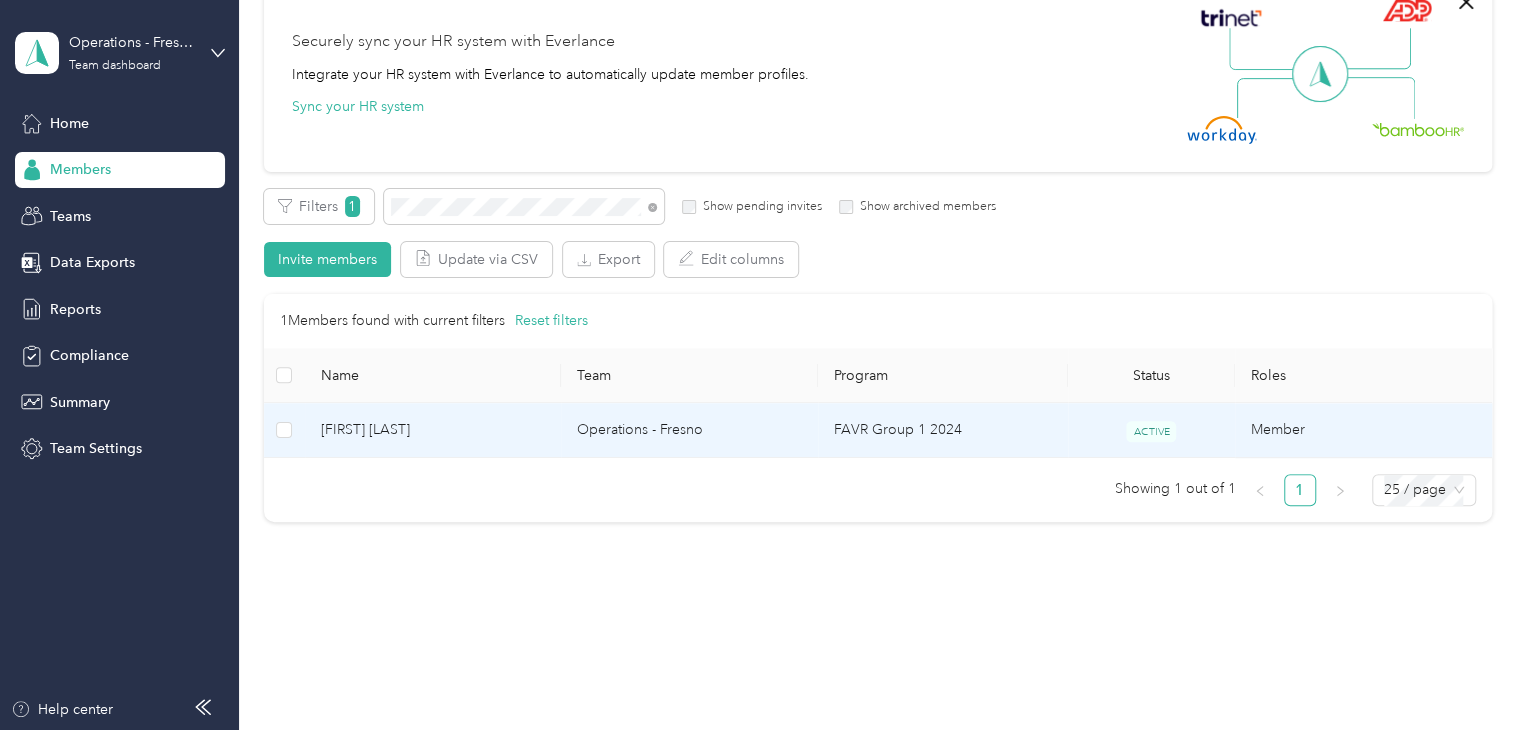 click on "[FIRST] [LAST]" at bounding box center (433, 430) 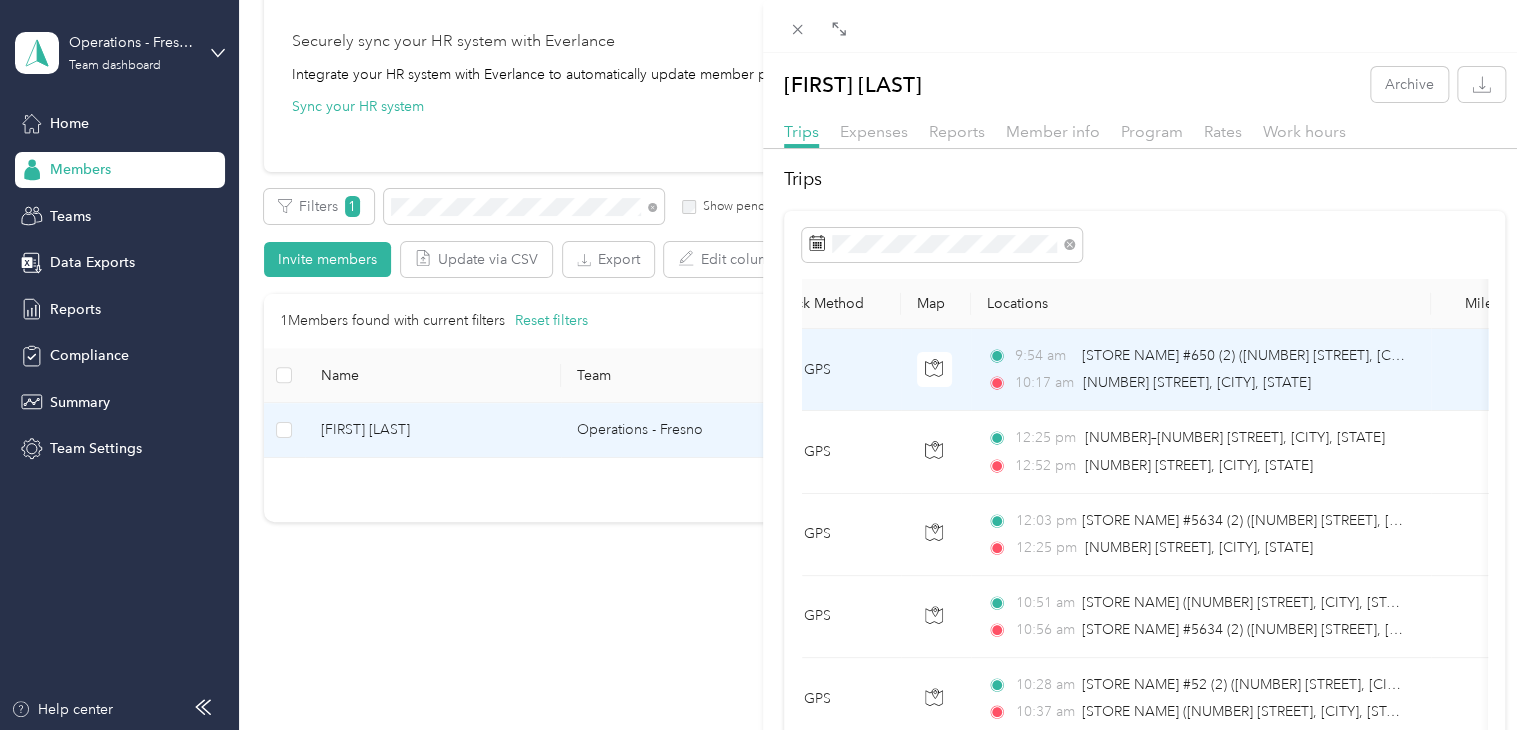 scroll, scrollTop: 0, scrollLeft: 0, axis: both 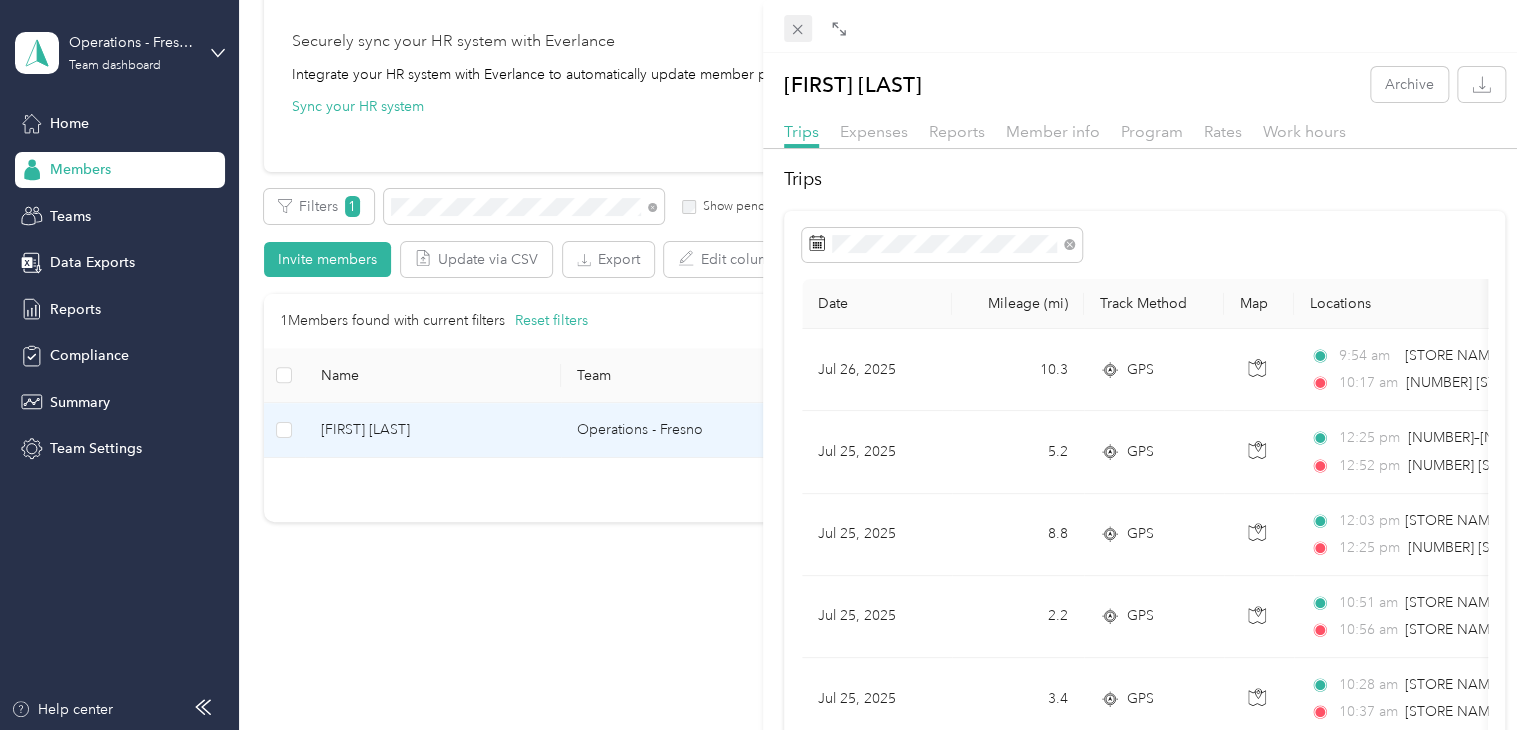 click 